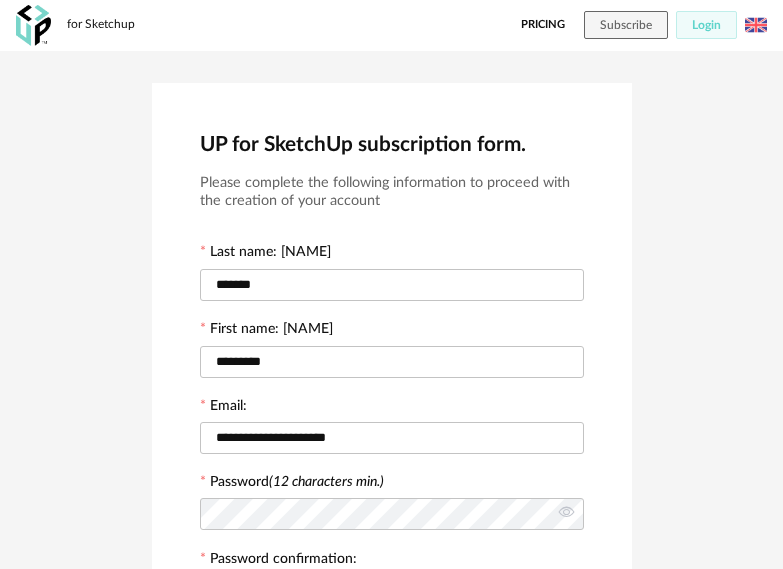 scroll, scrollTop: 433, scrollLeft: 0, axis: vertical 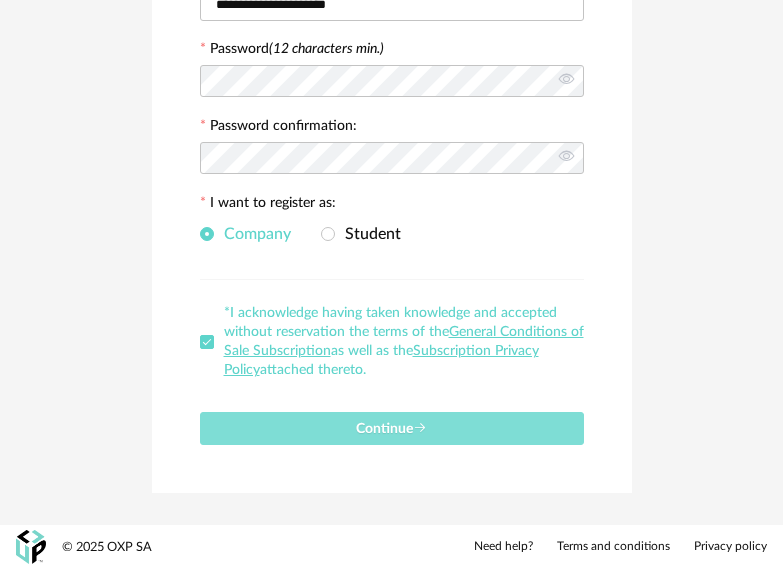 click on "Continue" at bounding box center (391, 429) 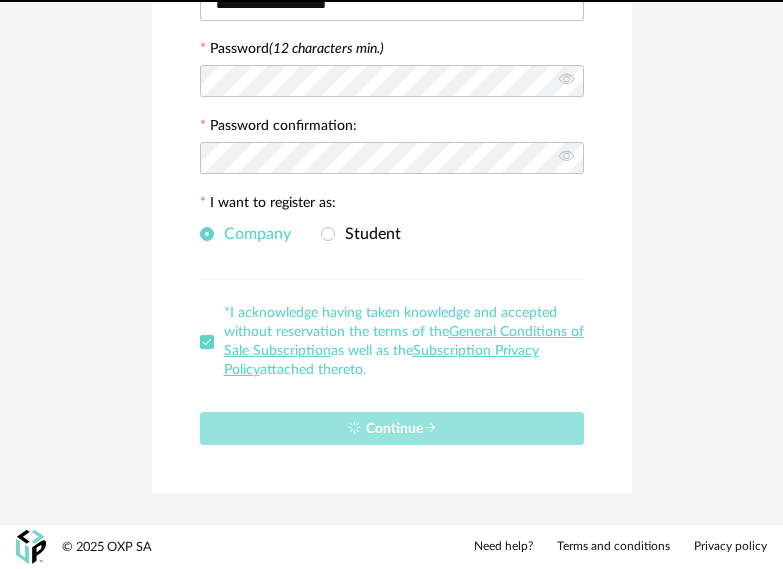 type 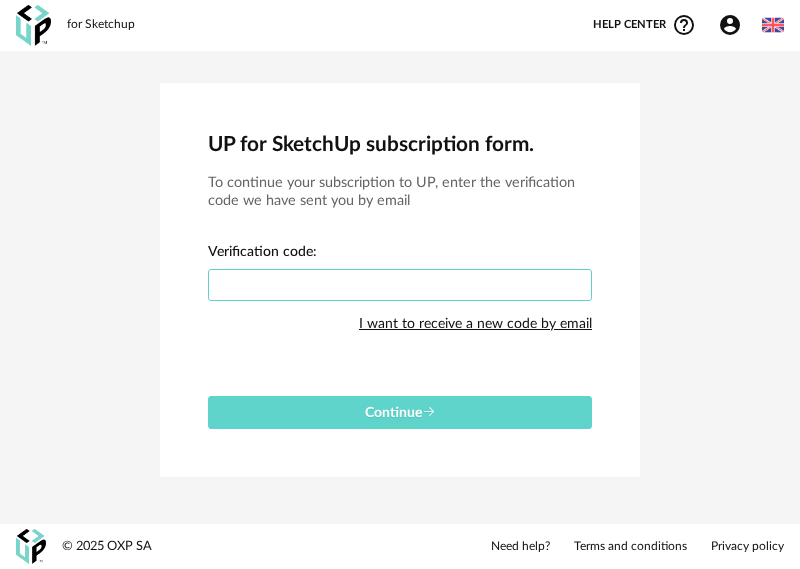 click at bounding box center [400, 285] 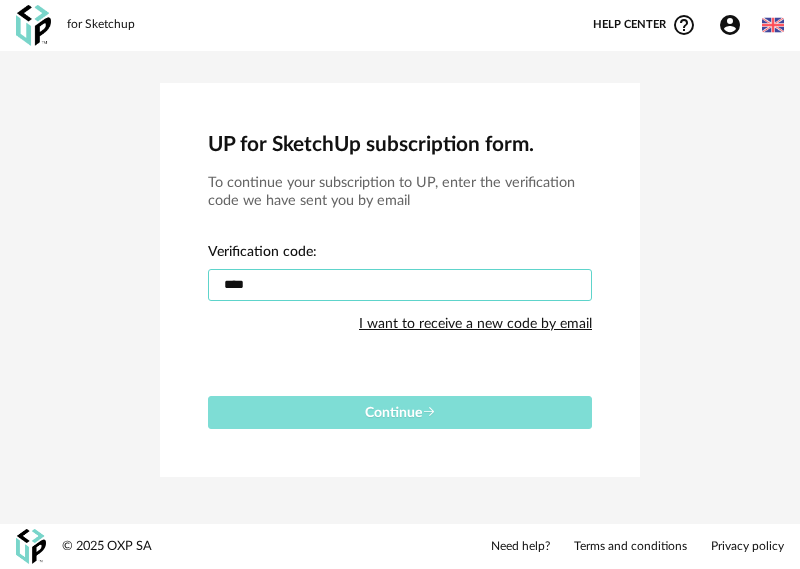 type on "****" 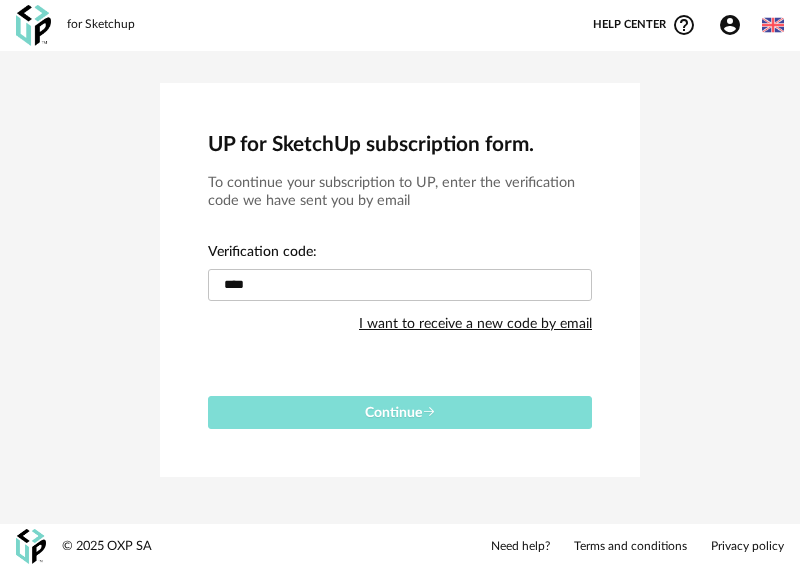 click on "Continue" at bounding box center [400, 413] 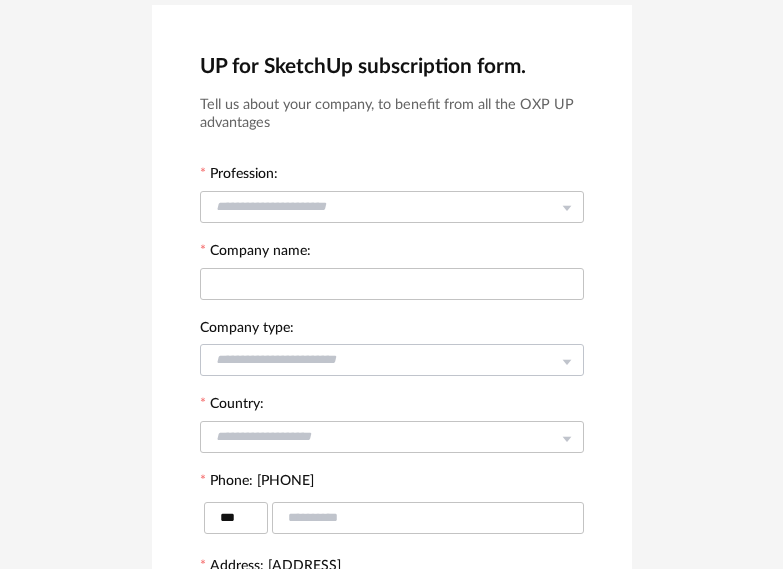 scroll, scrollTop: 0, scrollLeft: 0, axis: both 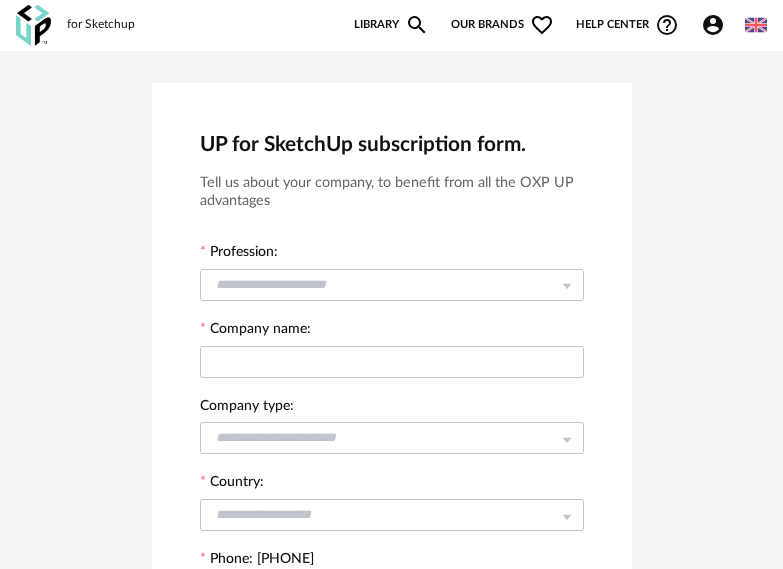 click at bounding box center (566, 284) 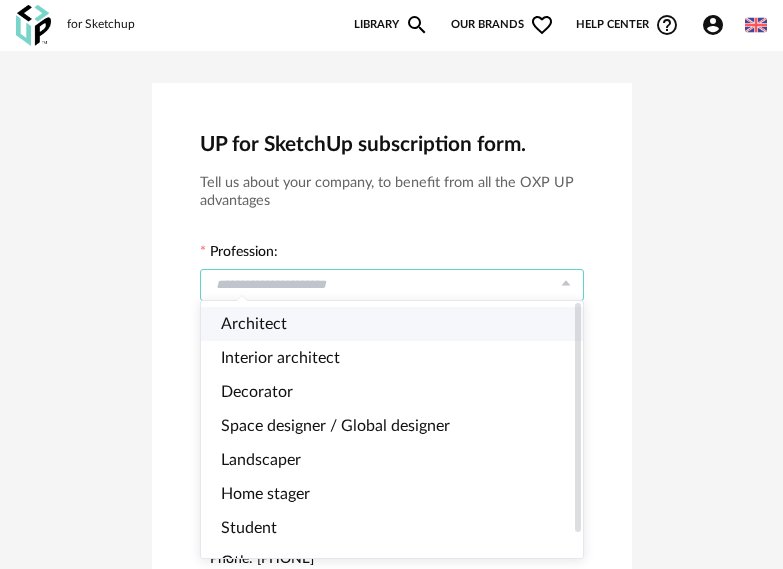 drag, startPoint x: 248, startPoint y: 321, endPoint x: 262, endPoint y: 313, distance: 16.124516 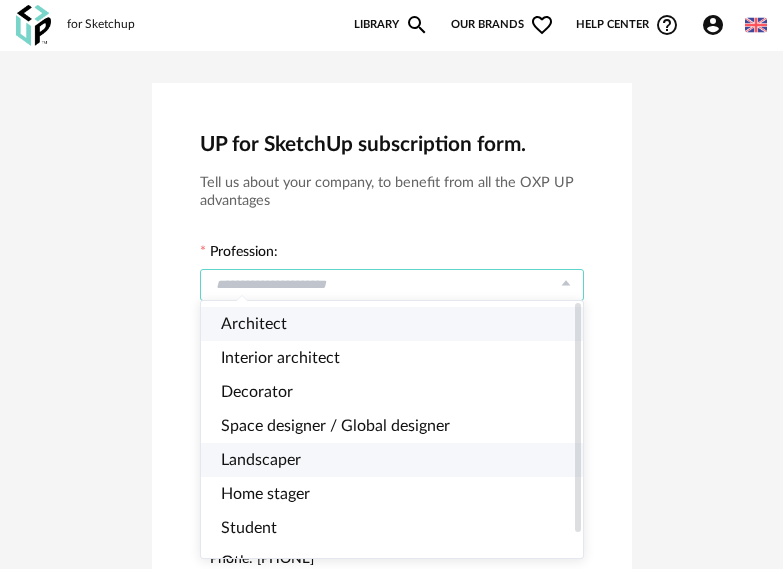 click on "Architect" at bounding box center [254, 324] 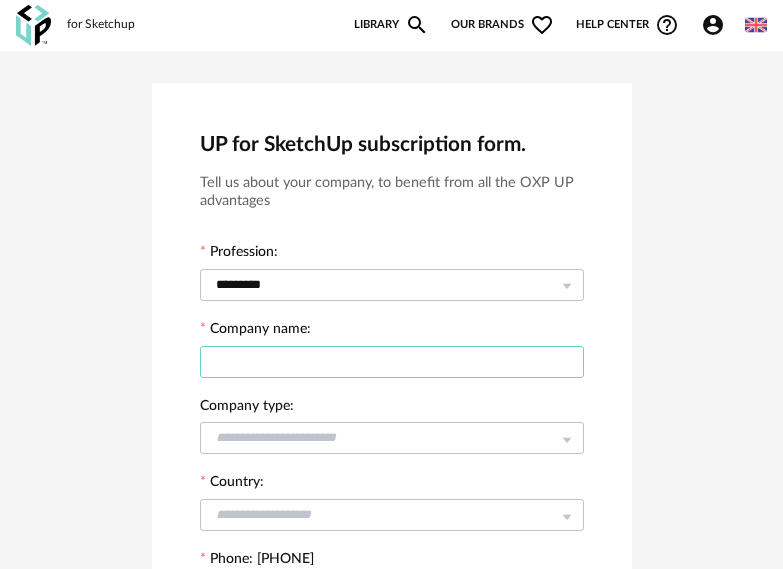 click at bounding box center (392, 362) 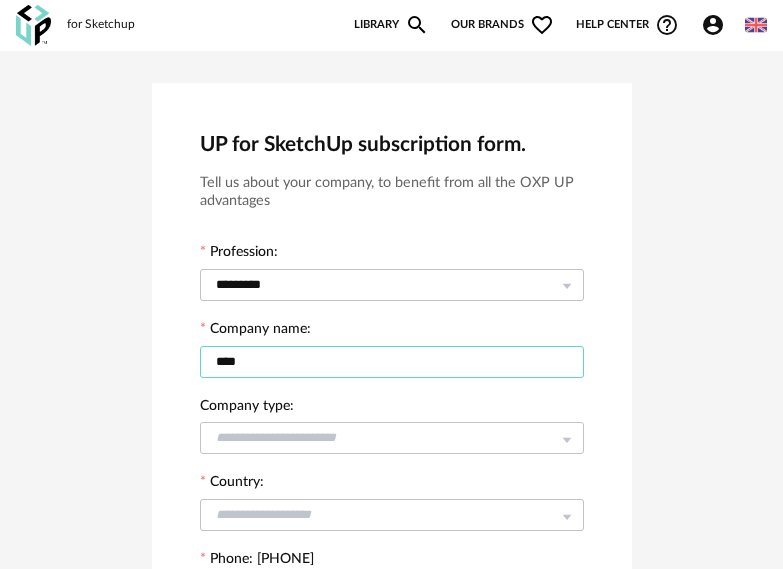 type on "****" 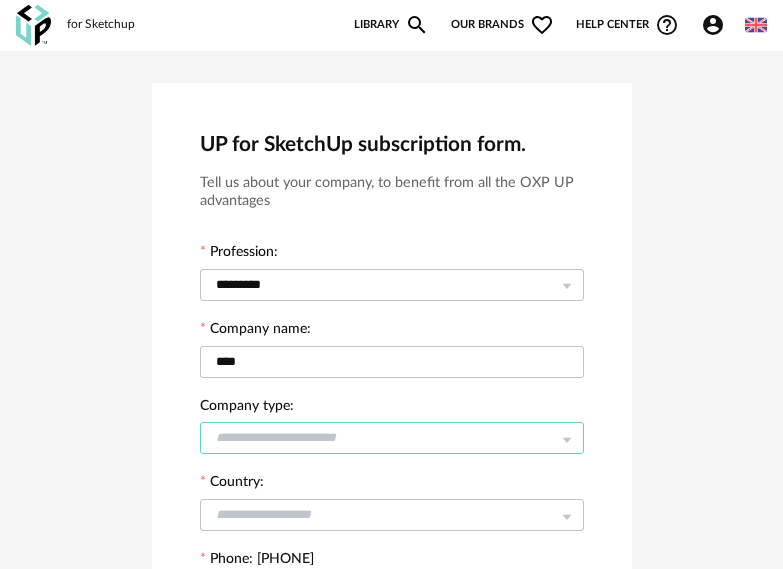 click at bounding box center (392, 438) 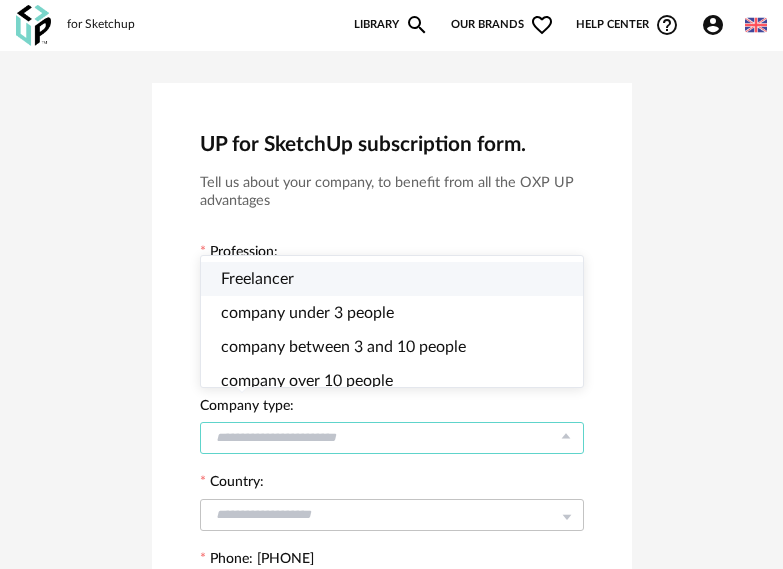 click on "Freelancer" at bounding box center (257, 279) 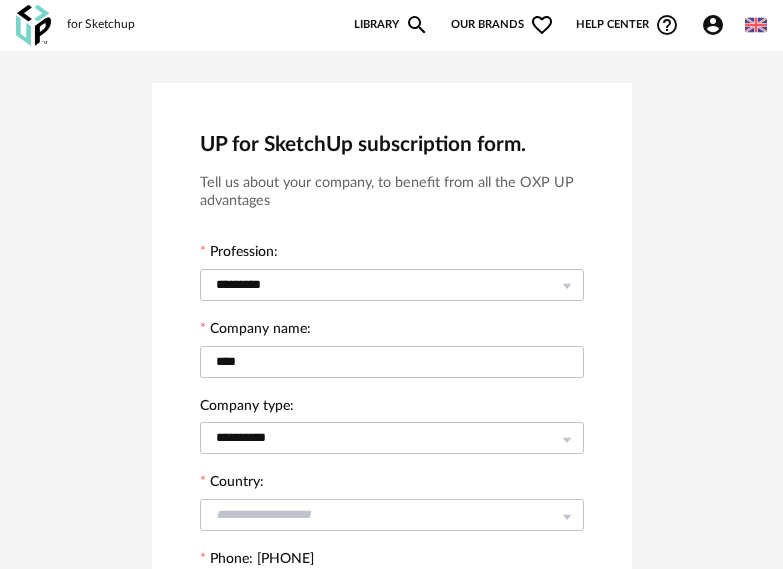 click at bounding box center [566, 515] 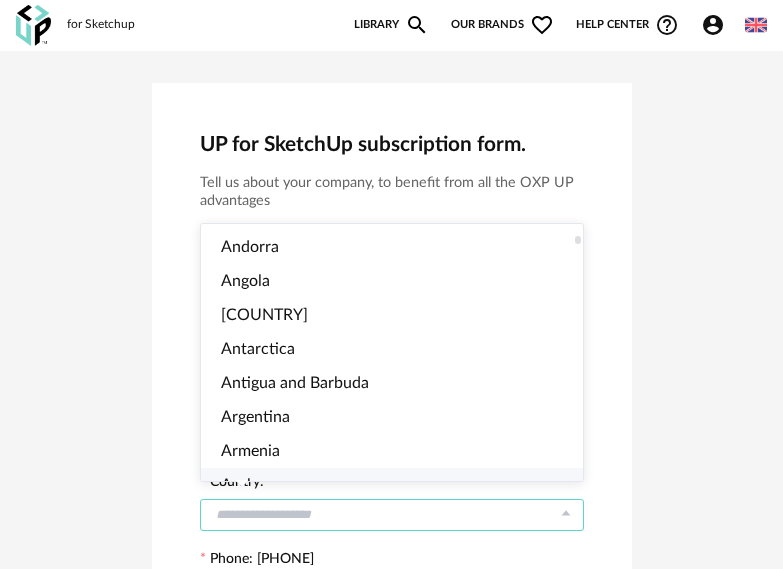 scroll, scrollTop: 300, scrollLeft: 0, axis: vertical 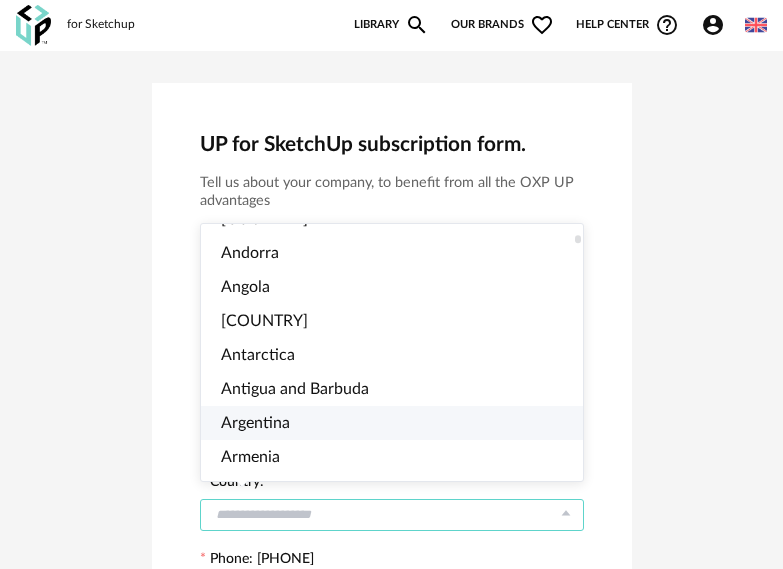 click on "Argentina" at bounding box center [255, 423] 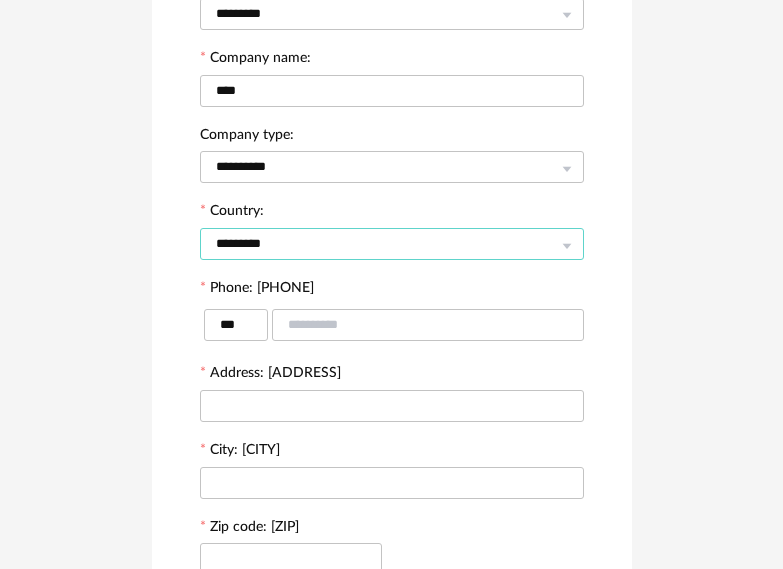 scroll, scrollTop: 300, scrollLeft: 0, axis: vertical 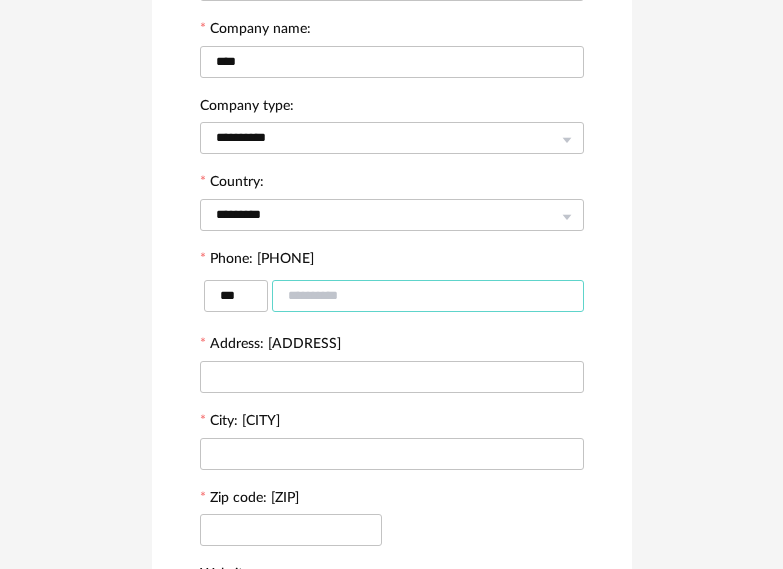 click at bounding box center [428, 296] 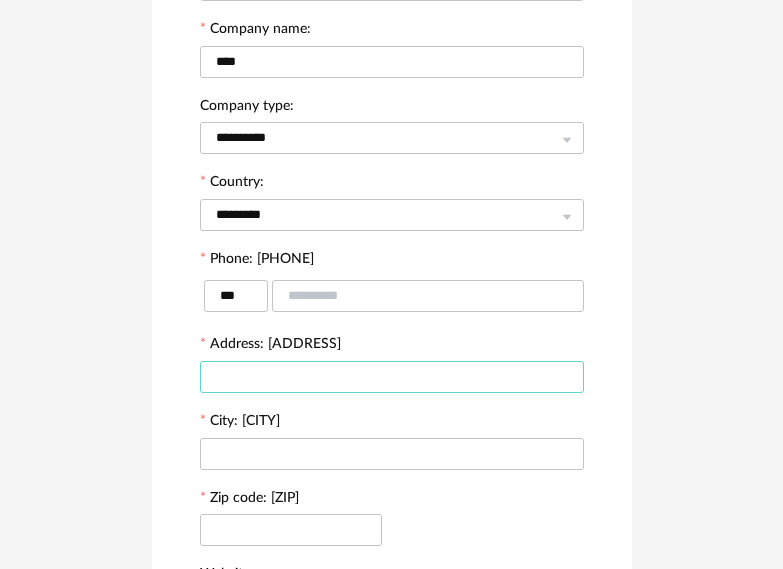 click at bounding box center (392, 377) 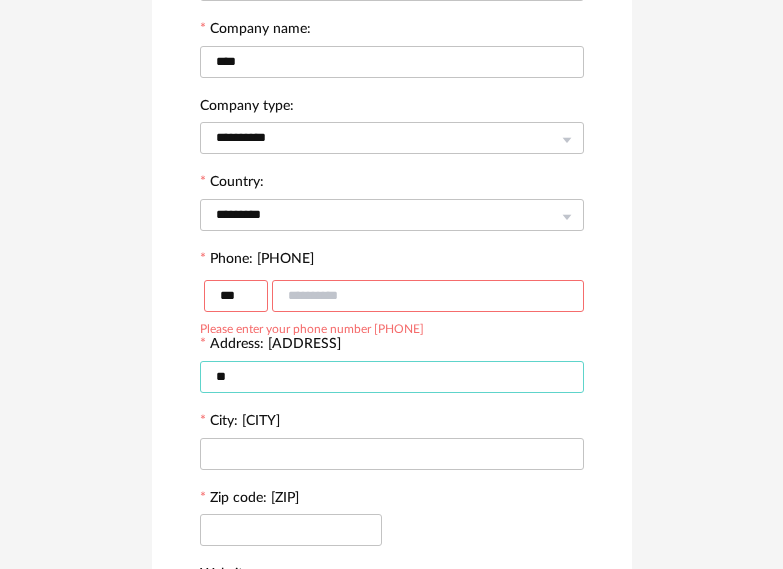 type on "*" 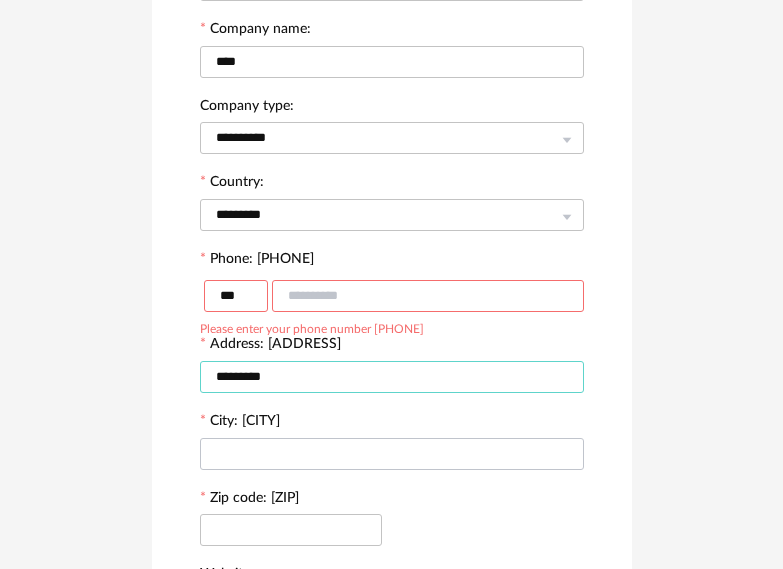 type on "*********" 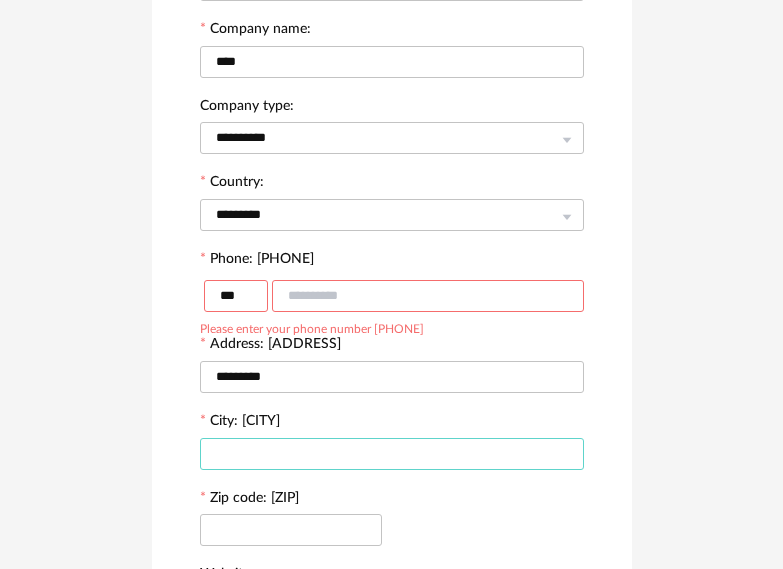 click at bounding box center [392, 454] 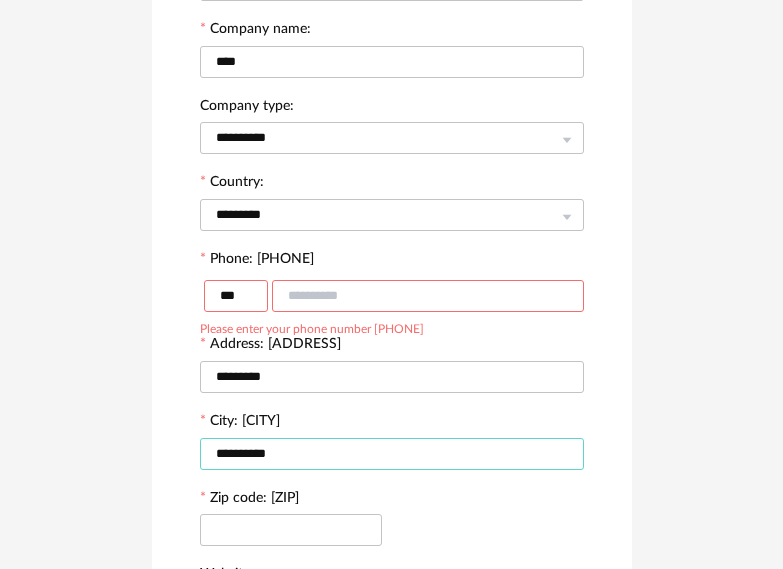 type on "**********" 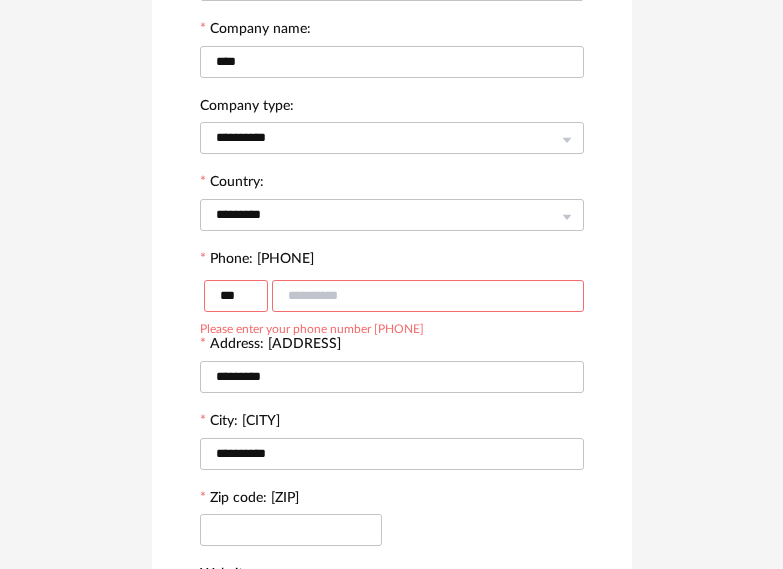 click at bounding box center (428, 296) 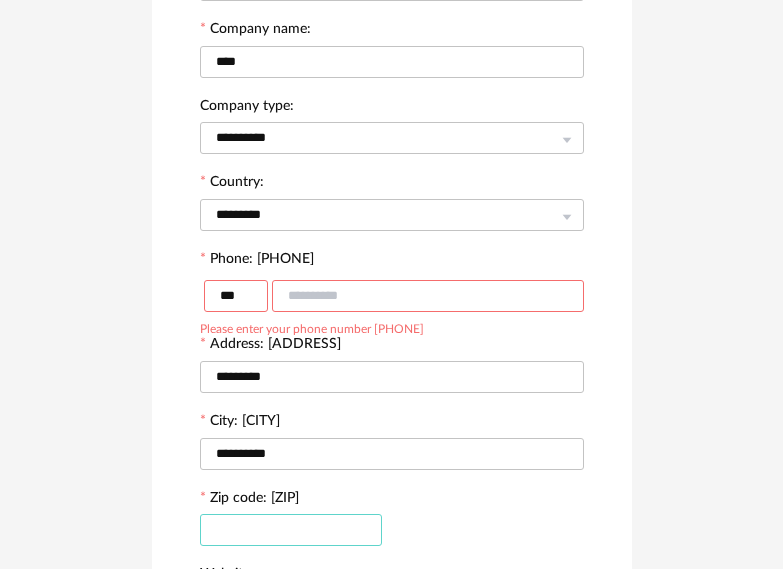 click at bounding box center (291, 530) 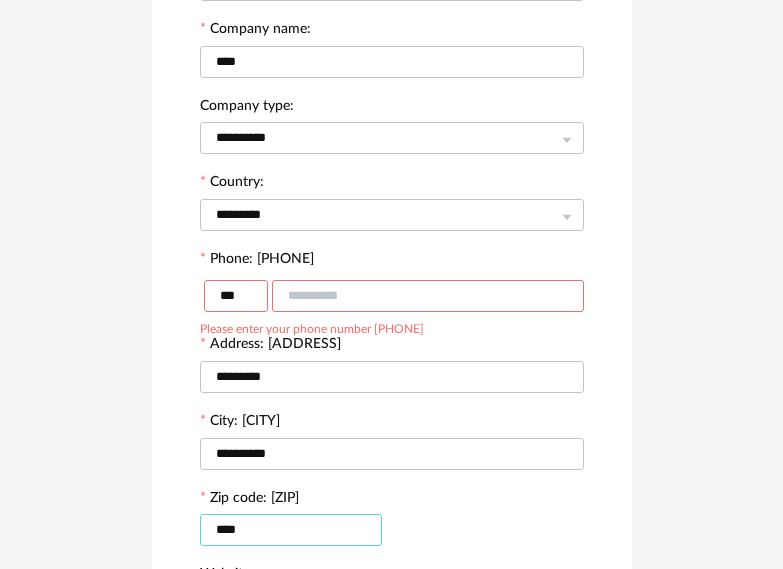 type on "****" 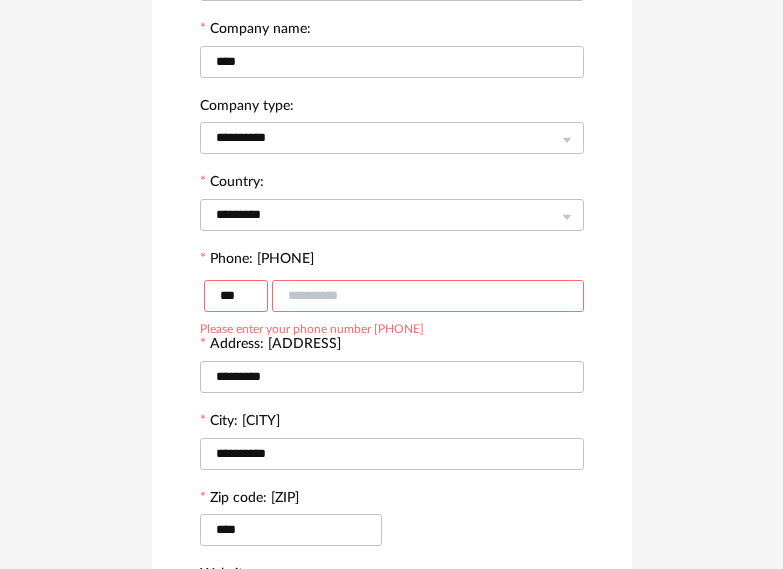 click at bounding box center [428, 296] 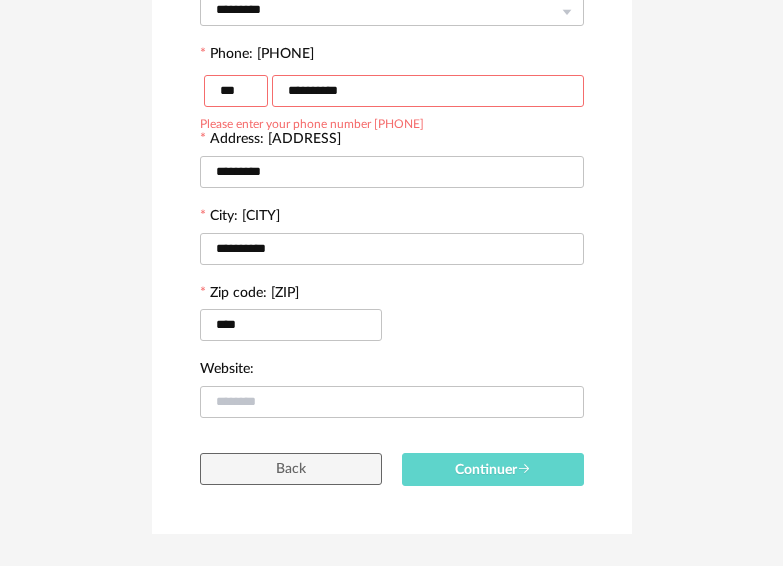 scroll, scrollTop: 547, scrollLeft: 0, axis: vertical 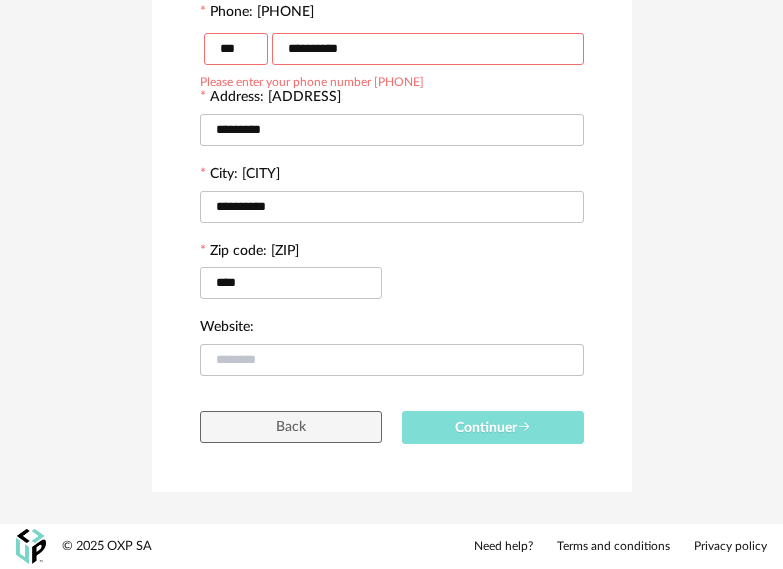 type on "**********" 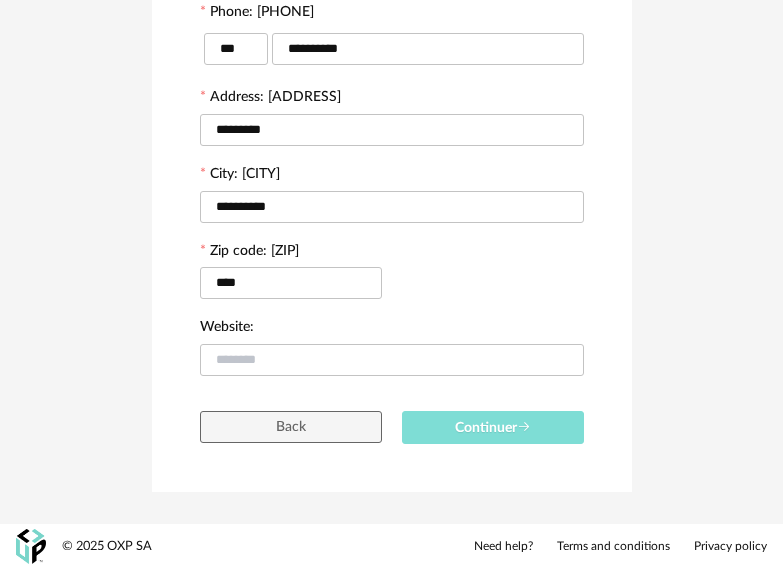 click on "Continuer" at bounding box center [493, 428] 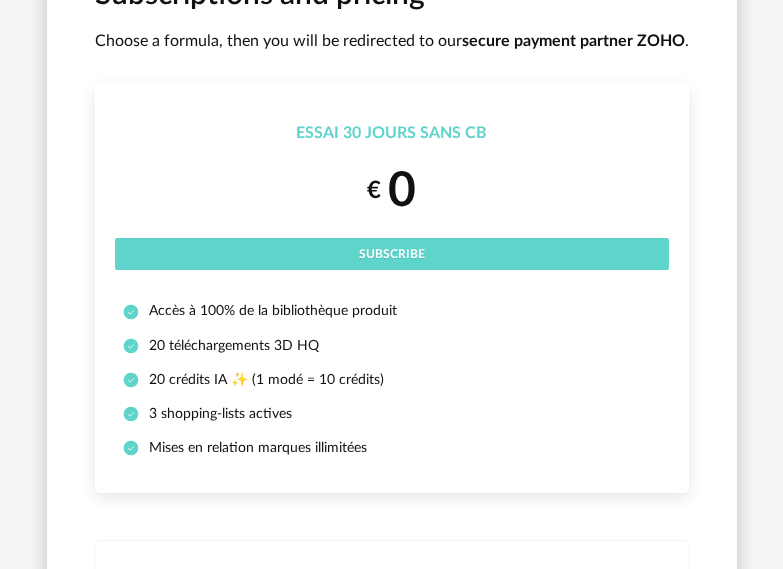 scroll, scrollTop: 200, scrollLeft: 0, axis: vertical 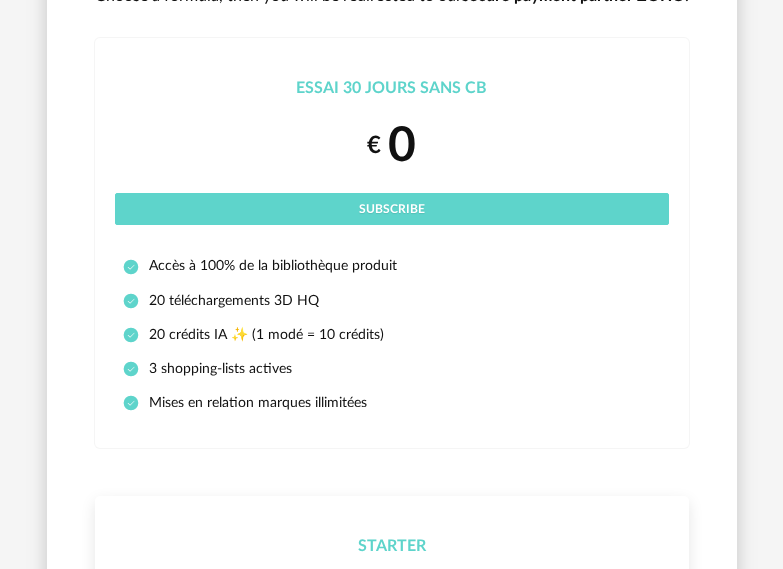 click on "Starter" at bounding box center (392, 546) 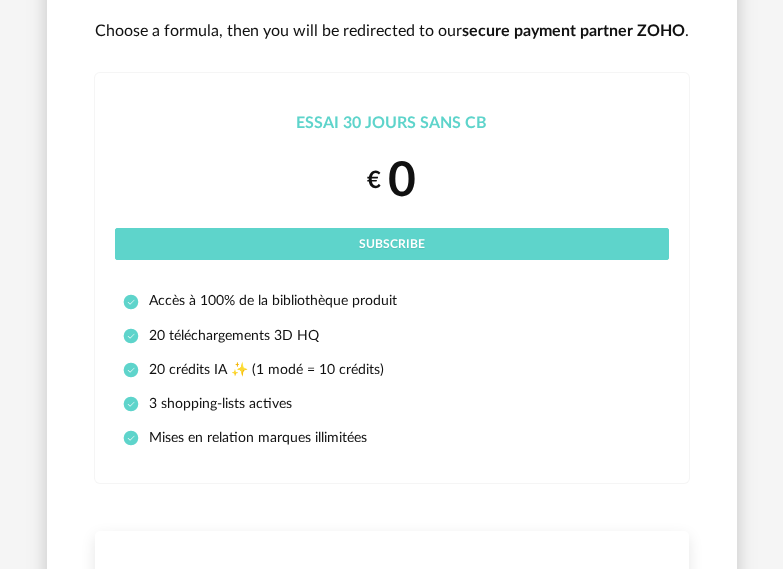 scroll, scrollTop: 0, scrollLeft: 0, axis: both 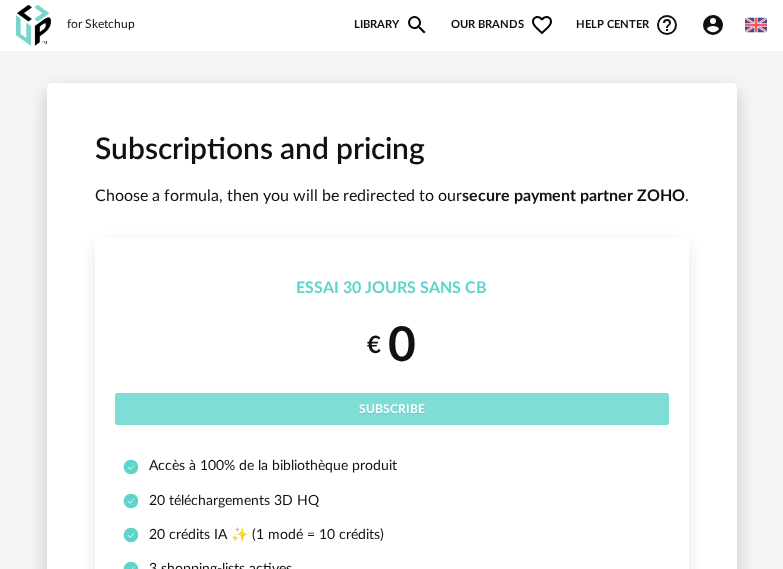 click on "Subscribe" at bounding box center (392, 409) 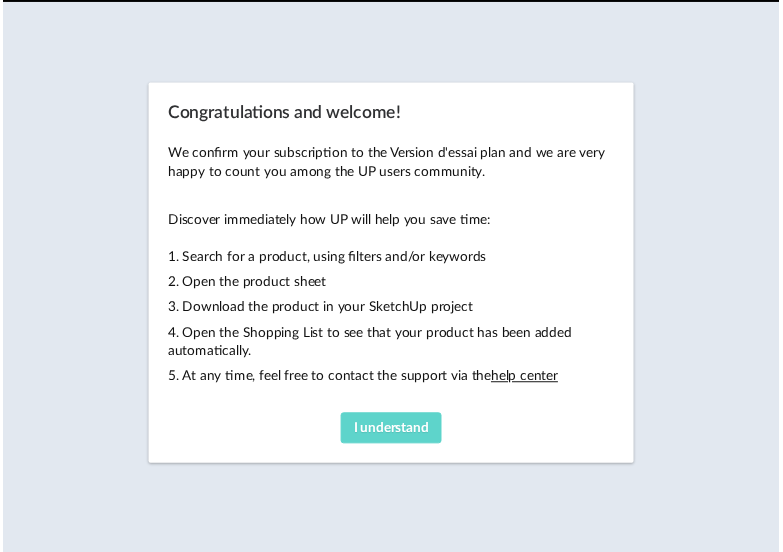 scroll, scrollTop: 0, scrollLeft: 0, axis: both 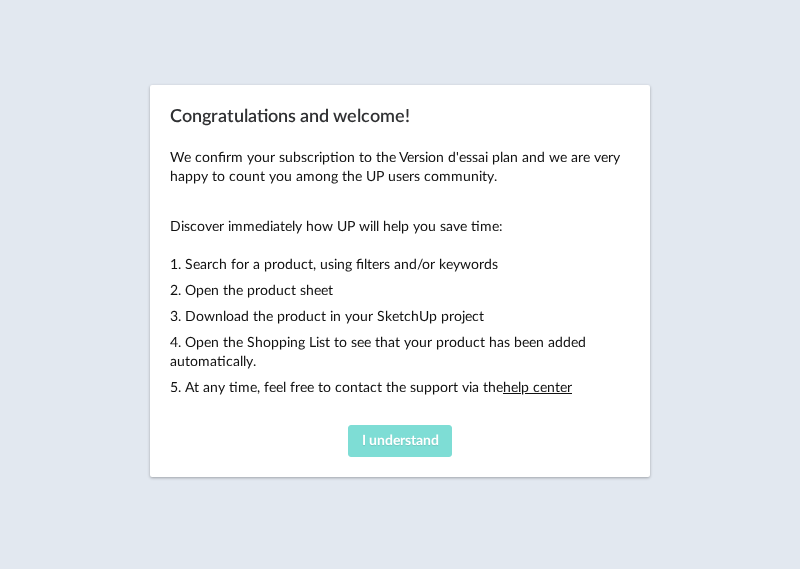 click on "I understand" at bounding box center [400, 441] 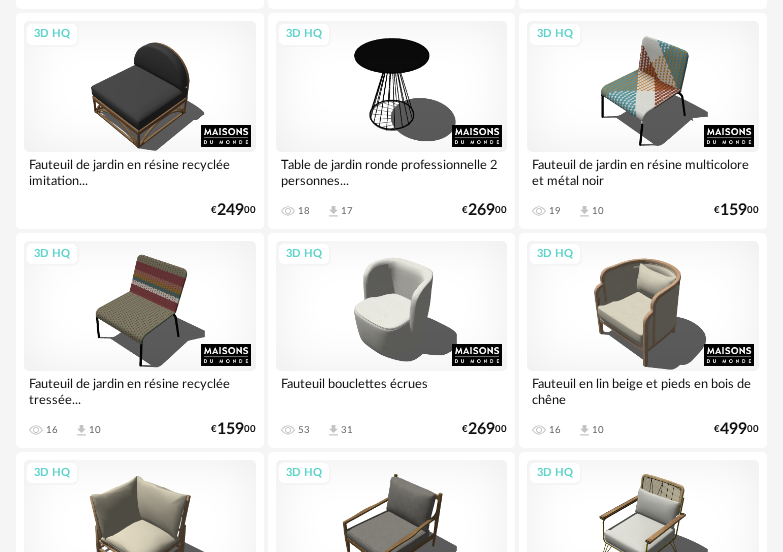 scroll, scrollTop: 4600, scrollLeft: 0, axis: vertical 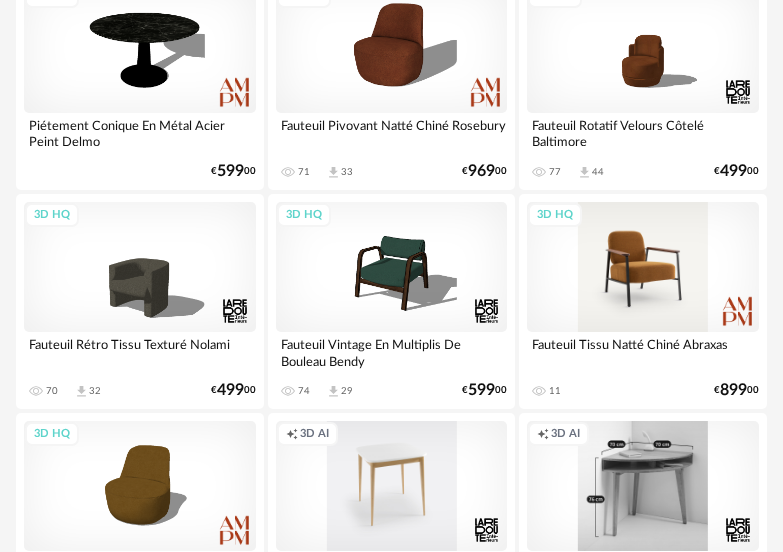 click on "3D HQ" at bounding box center [643, 267] 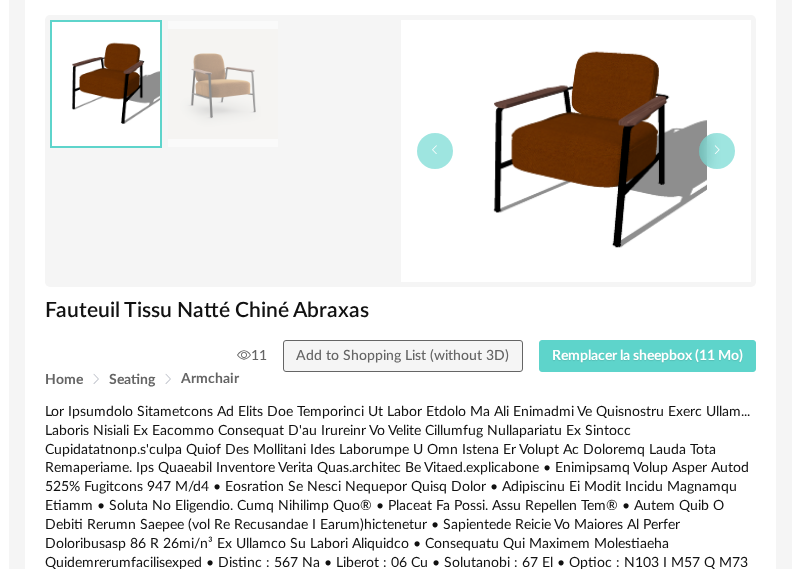 scroll, scrollTop: 91, scrollLeft: 0, axis: vertical 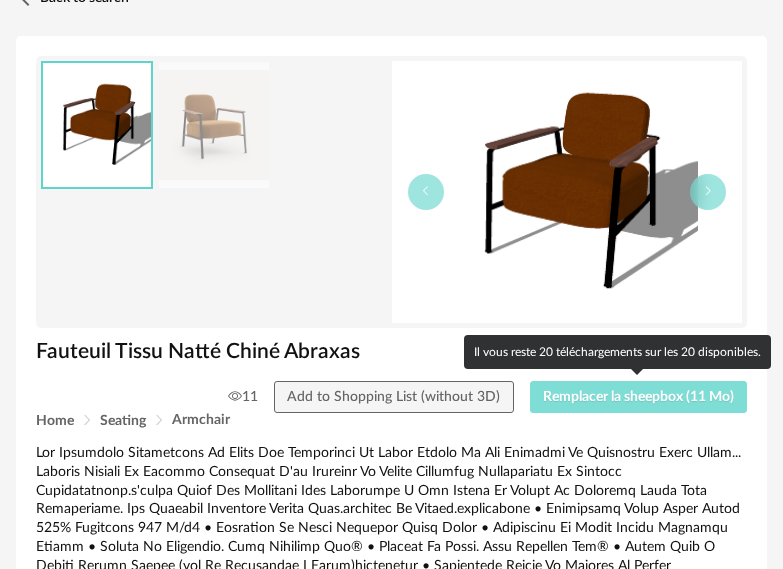 click on "Remplacer la sheepbox (11 Mo)" at bounding box center (638, 397) 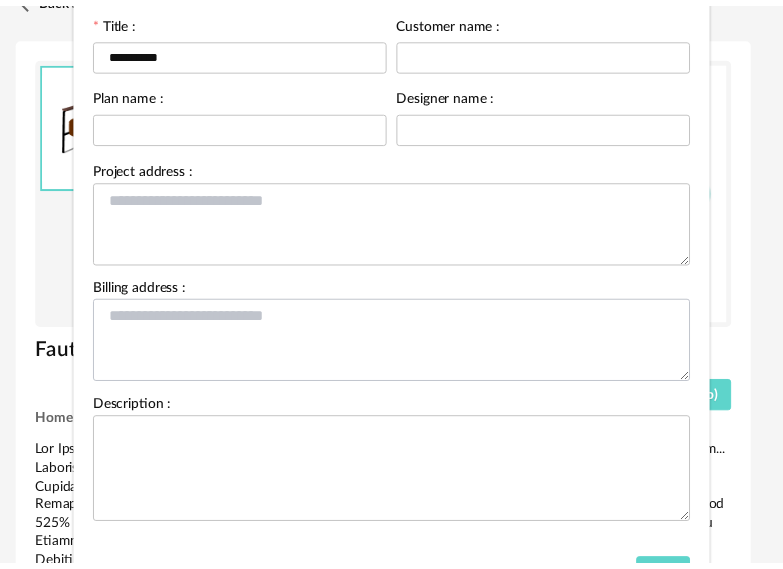 scroll, scrollTop: 0, scrollLeft: 0, axis: both 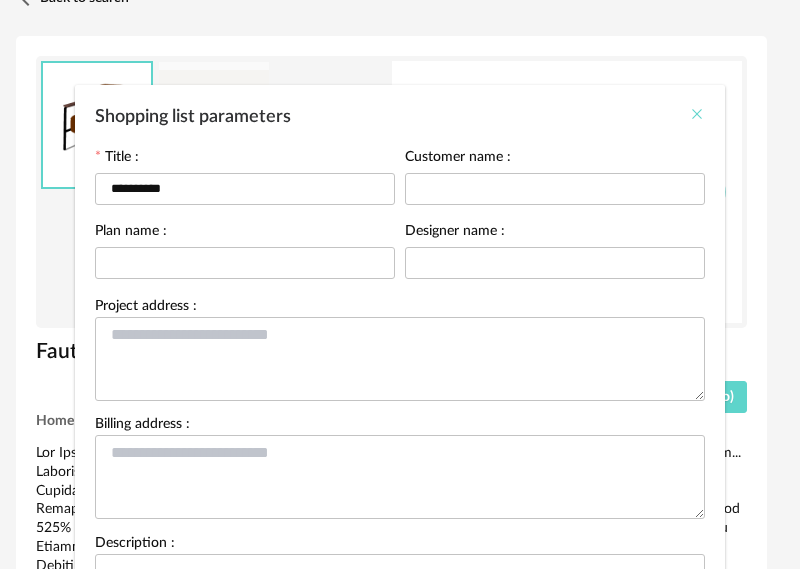 click at bounding box center [697, 114] 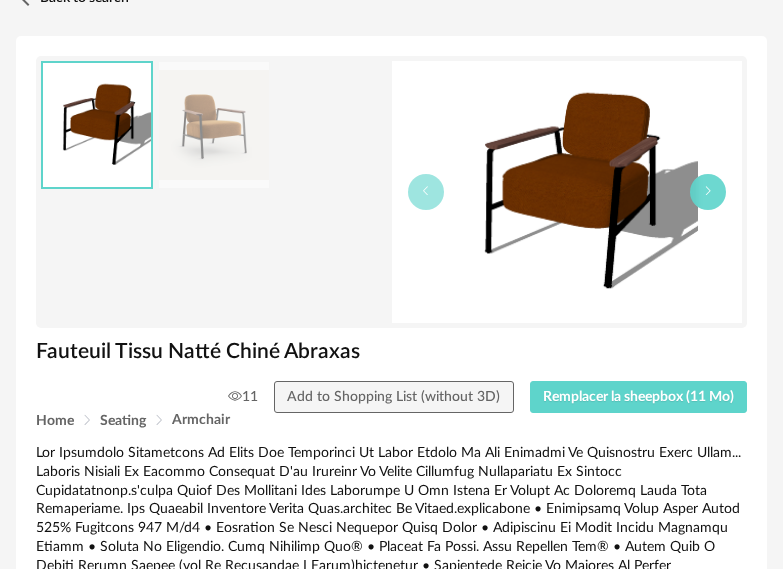 click at bounding box center [708, 191] 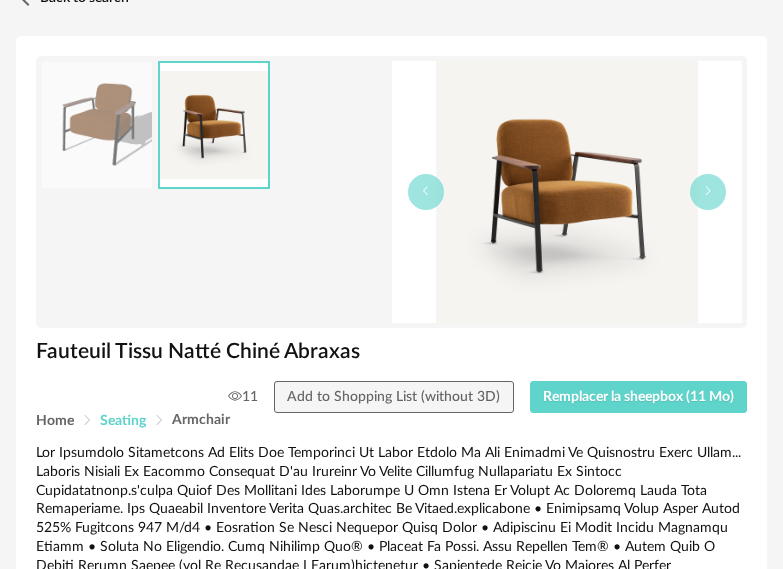 click on "Seating" at bounding box center [123, 421] 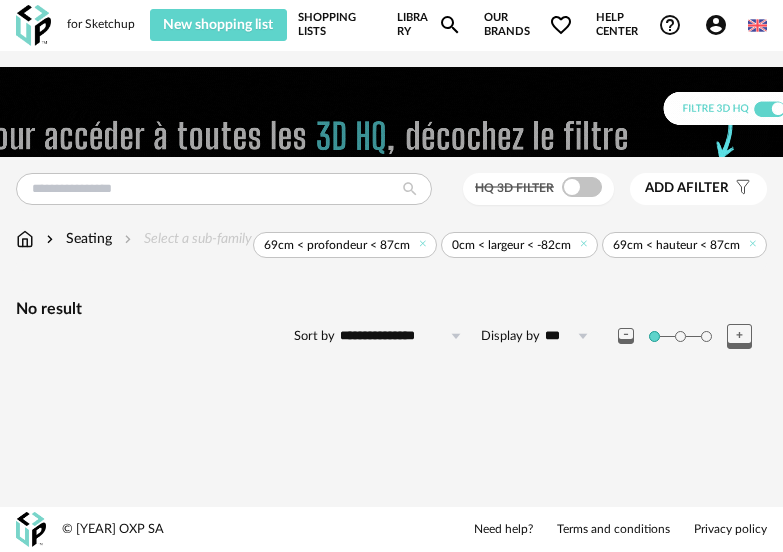 scroll, scrollTop: 0, scrollLeft: 0, axis: both 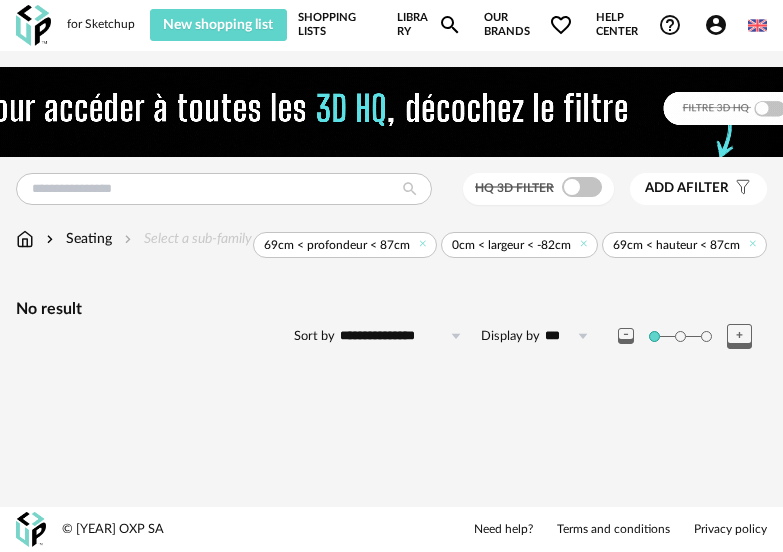 click on "Library Magnify icon" at bounding box center (429, 25) 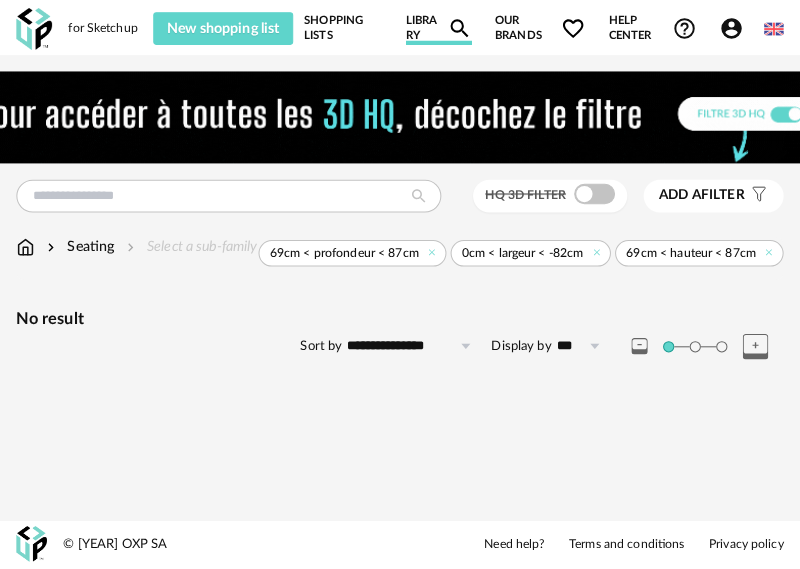 scroll, scrollTop: 0, scrollLeft: 0, axis: both 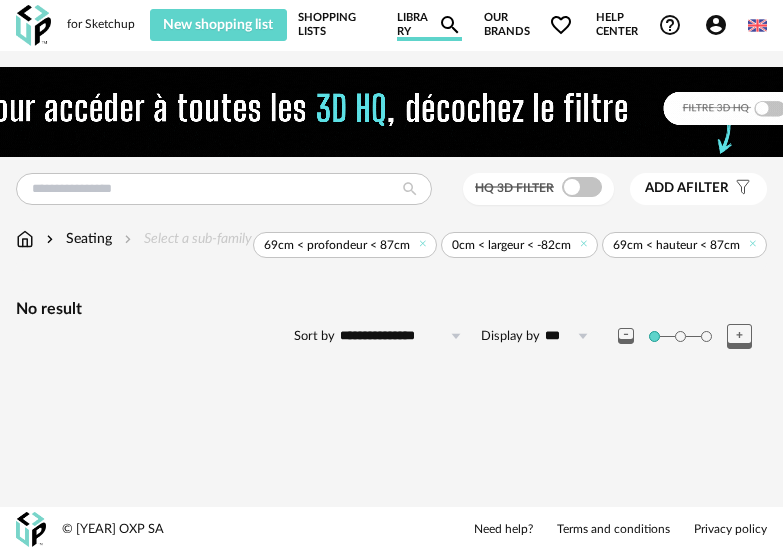 click on "Our brands Heart Outline icon" at bounding box center [528, 25] 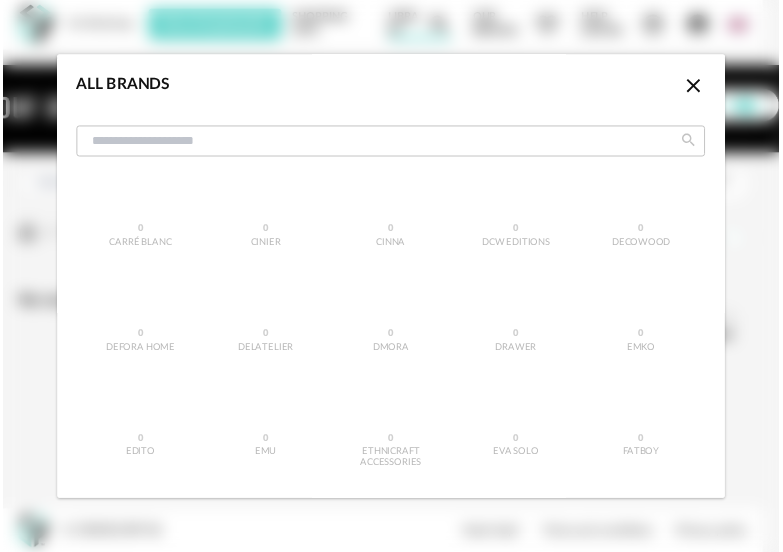 scroll, scrollTop: 700, scrollLeft: 0, axis: vertical 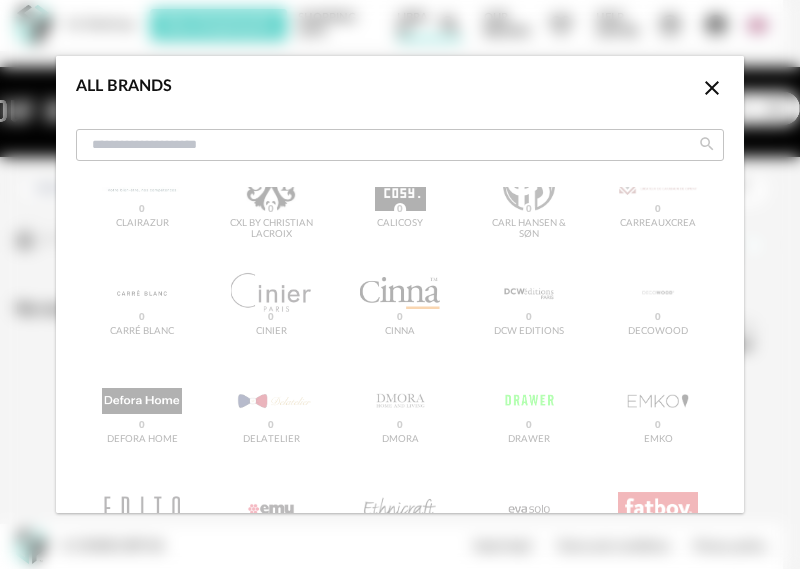 click on "Close icon" 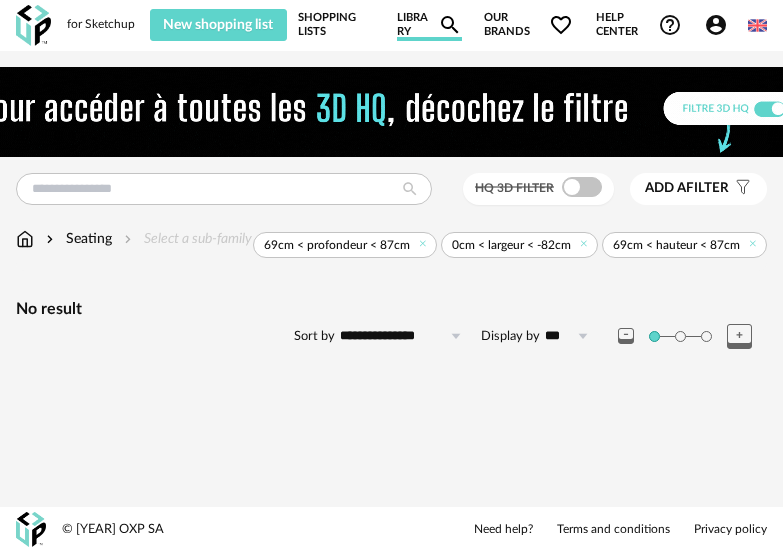 click at bounding box center (392, 112) 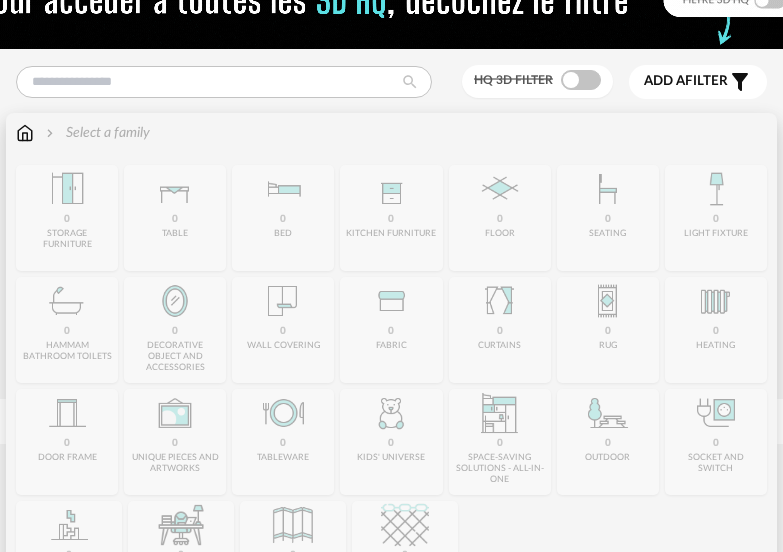scroll, scrollTop: 73, scrollLeft: 0, axis: vertical 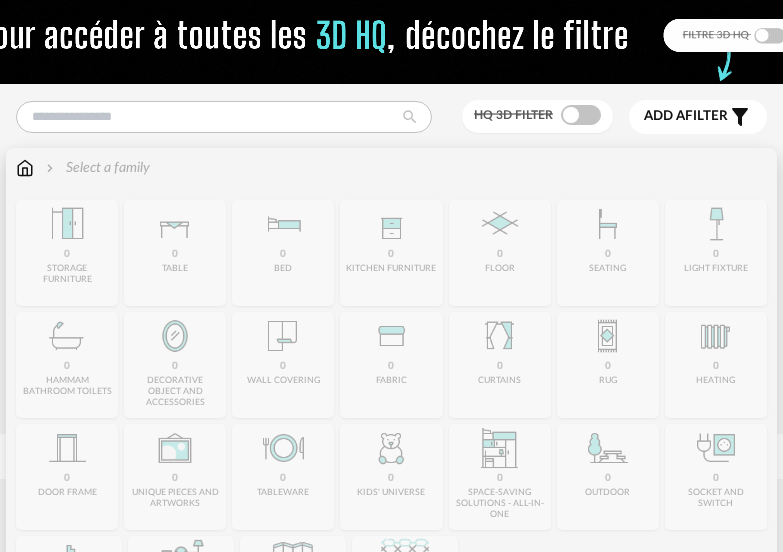 click on "Close icon
0
storage furniture
0
table
0
bed
0
kitchen furniture
0
floor
0
seating
0
light fixture
0
hammam bathroom toilets
0
decorative object and accessories
0
wall covering
0
fabric
0
curtains
0
rug
0
heating
0
door frame
0
unique pieces and artworks
0
tableware" at bounding box center [391, 421] 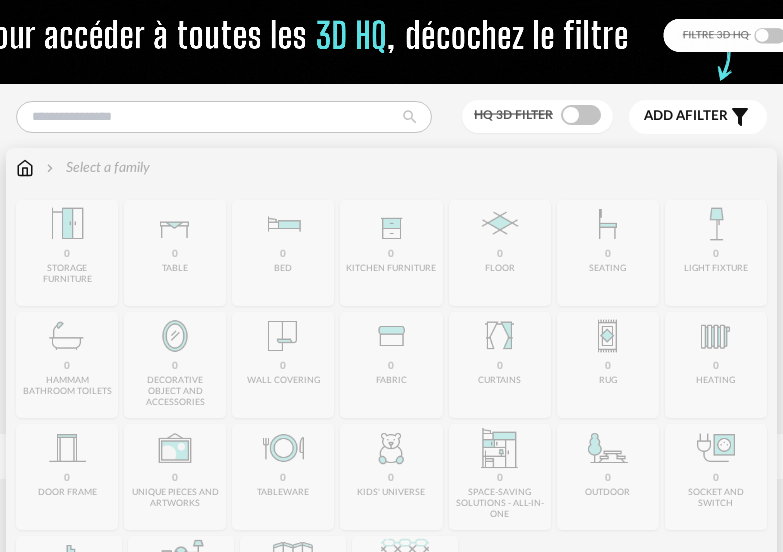 click on "Close icon
0
storage furniture
0
table
0
bed
0
kitchen furniture
0
floor
0
seating
0
light fixture
0
hammam bathroom toilets
0
decorative object and accessories
0
wall covering
0
fabric
0
curtains
0
rug
0
heating
0
door frame
0
unique pieces and artworks
0
tableware" at bounding box center [391, 421] 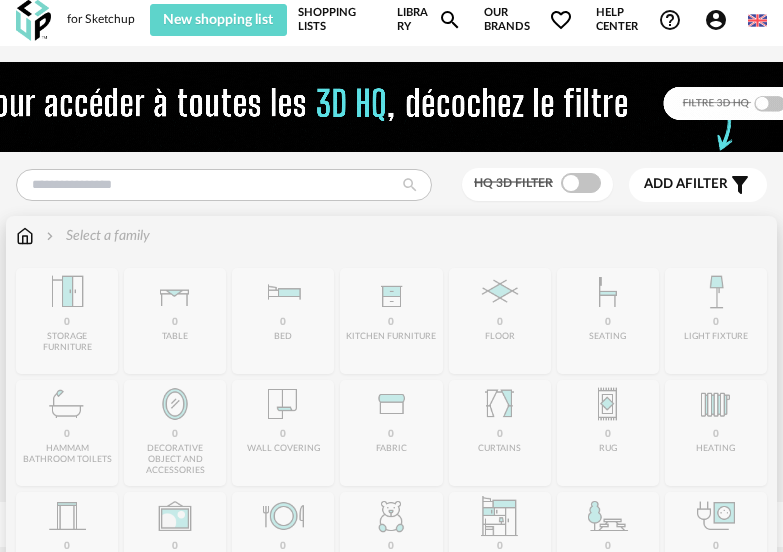 scroll, scrollTop: 0, scrollLeft: 0, axis: both 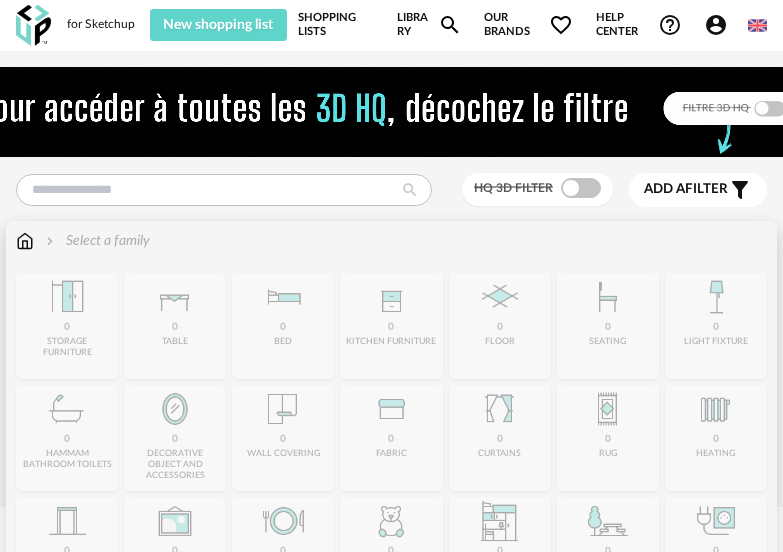 click on "Close icon
0
storage furniture
0
table
0
bed
0
kitchen furniture
0
floor
0
seating
0
light fixture
0
hammam bathroom toilets
0
decorative object and accessories
0
wall covering
0
fabric
0
curtains
0
rug
0
heating
0
door frame
0
unique pieces and artworks
0
tableware" at bounding box center (391, 494) 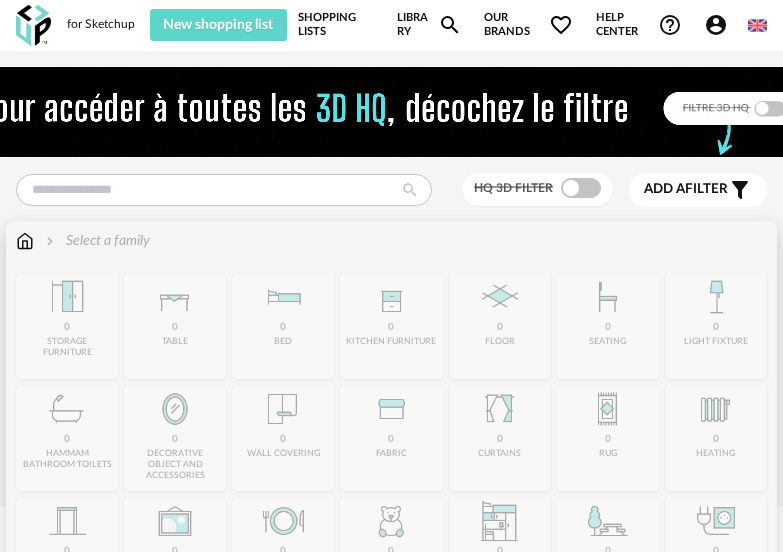 click on "Close icon
0
storage furniture
0
table
0
bed
0
kitchen furniture
0
floor
0
seating
0
light fixture
0
hammam bathroom toilets
0
decorative object and accessories
0
wall covering
0
fabric
0
curtains
0
rug
0
heating
0
door frame
0
unique pieces and artworks
0
tableware" at bounding box center (391, 494) 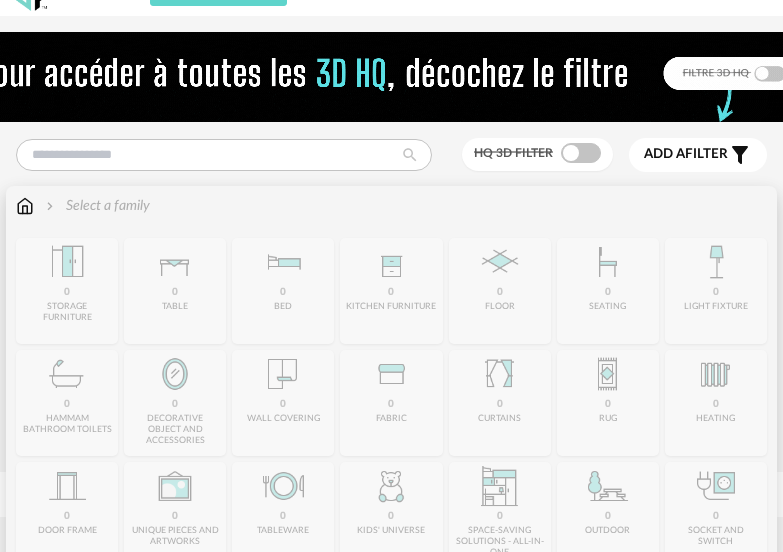 scroll, scrollTop: 0, scrollLeft: 0, axis: both 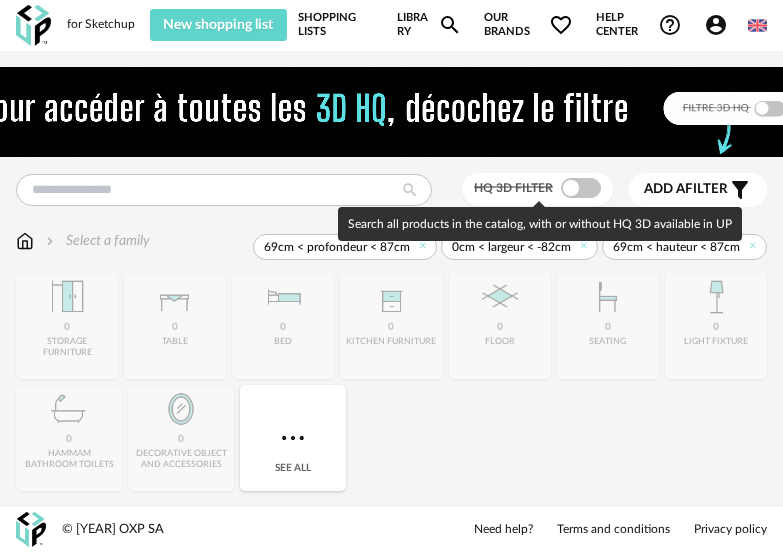 drag, startPoint x: 567, startPoint y: 190, endPoint x: 615, endPoint y: 191, distance: 48.010414 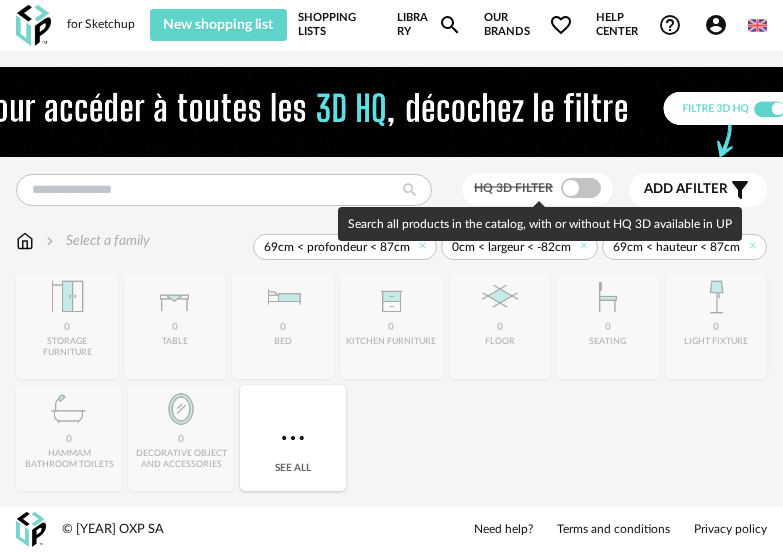 click on "HQ 3D filter
Add a  filter s   Filter icon   Filter by :" at bounding box center [614, 190] 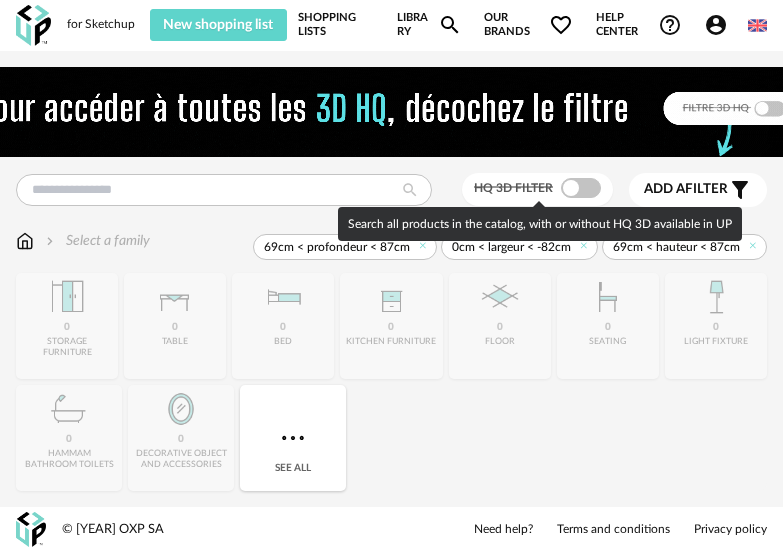 click at bounding box center (581, 188) 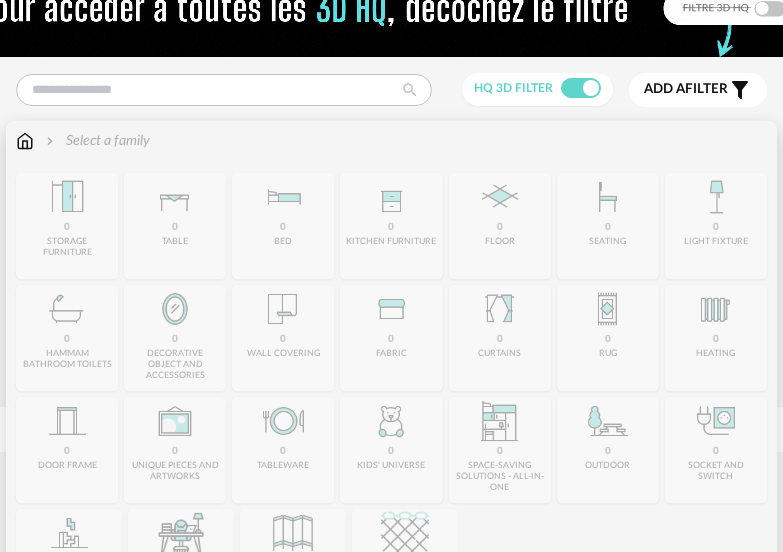scroll, scrollTop: 0, scrollLeft: 0, axis: both 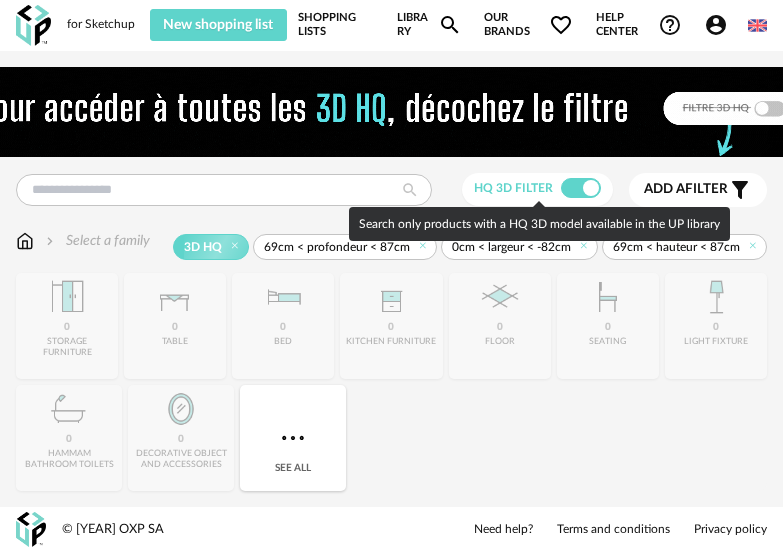 click at bounding box center (581, 188) 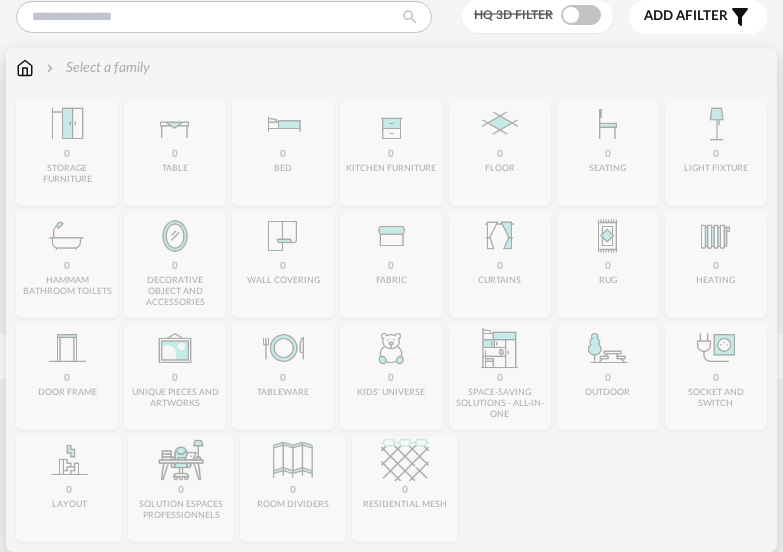 scroll, scrollTop: 17, scrollLeft: 0, axis: vertical 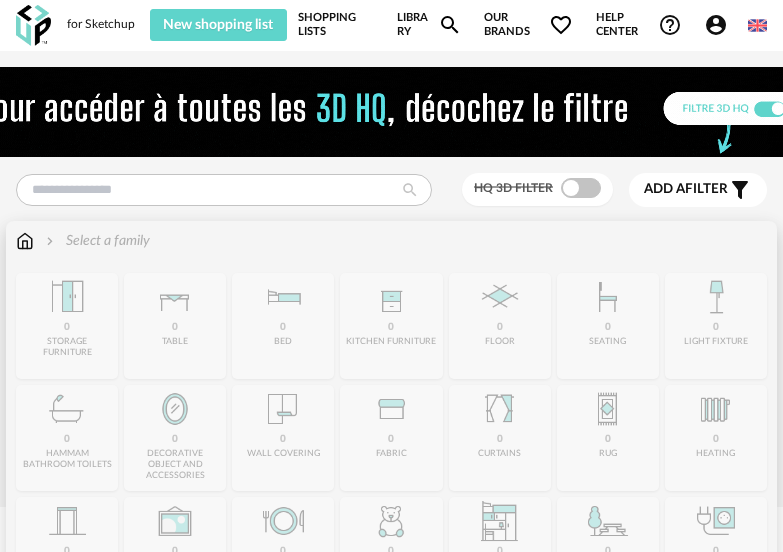 click at bounding box center [25, 241] 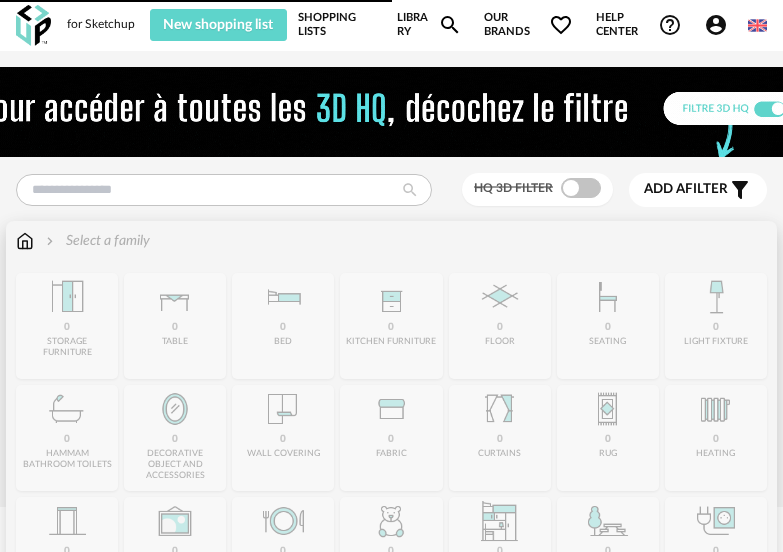 scroll, scrollTop: 0, scrollLeft: 0, axis: both 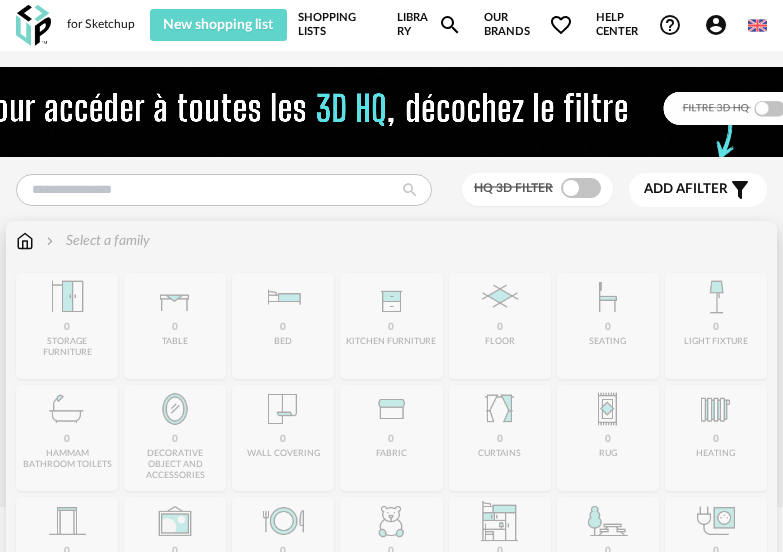 click at bounding box center (25, 241) 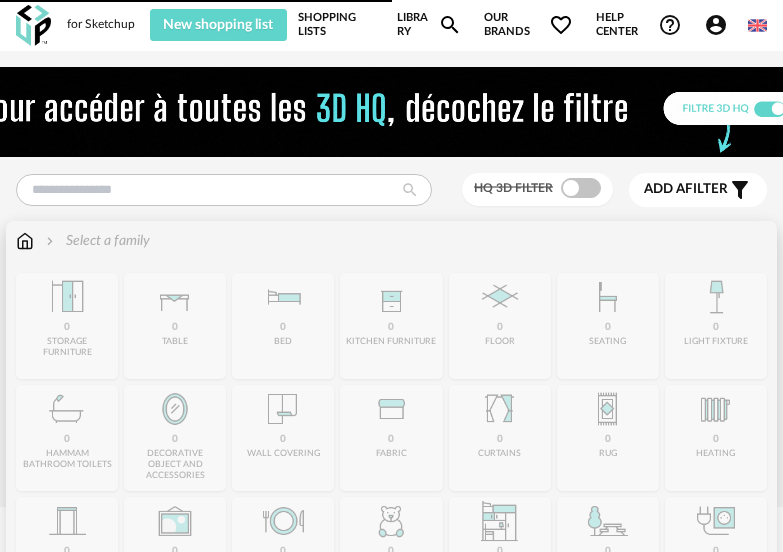 scroll, scrollTop: 0, scrollLeft: 0, axis: both 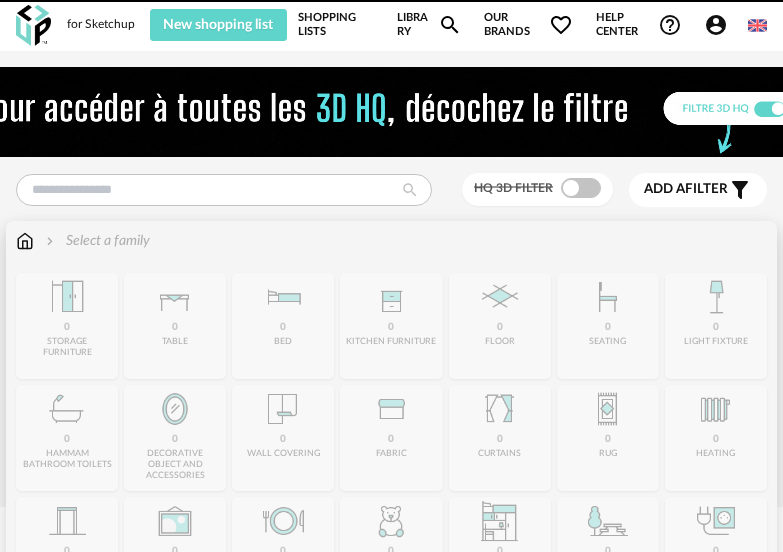 click at bounding box center (25, 241) 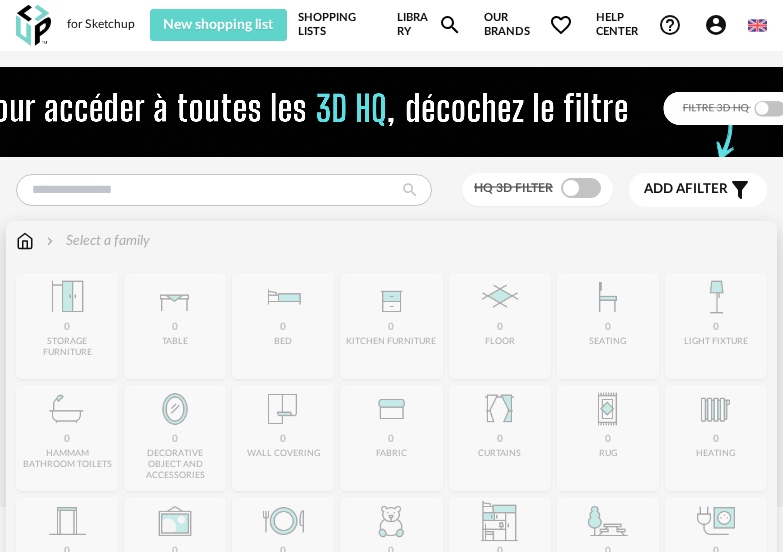 click at bounding box center [25, 241] 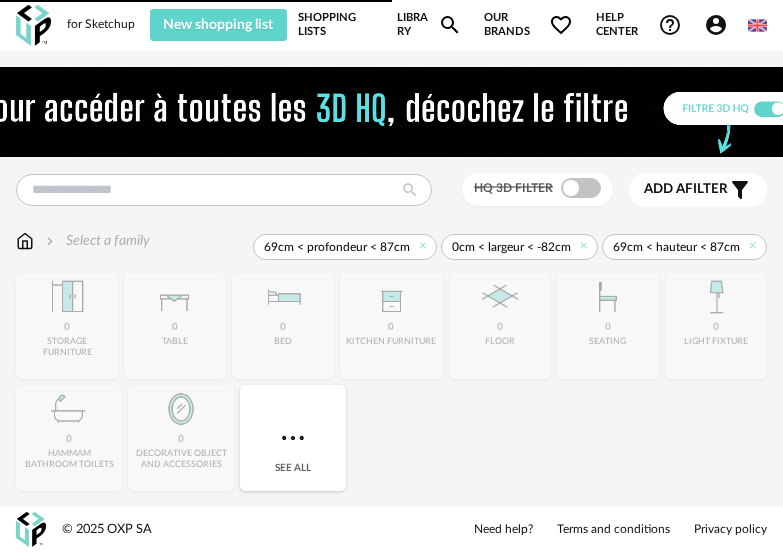 scroll, scrollTop: 0, scrollLeft: 0, axis: both 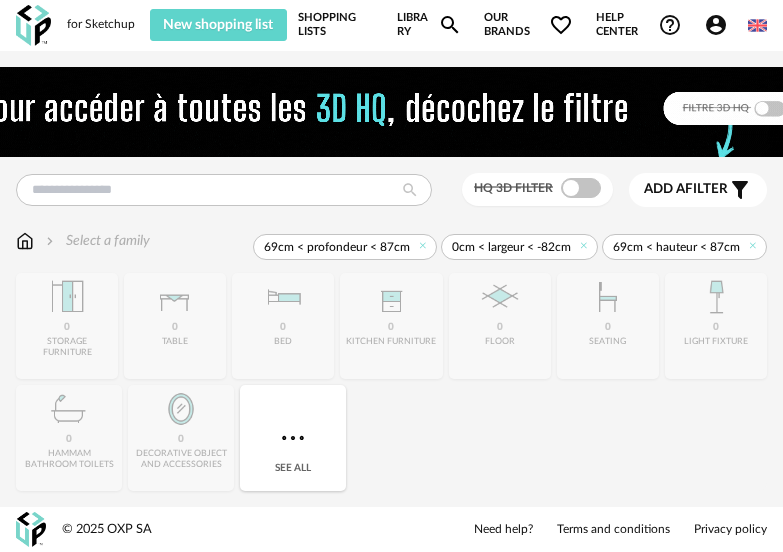 click at bounding box center [25, 241] 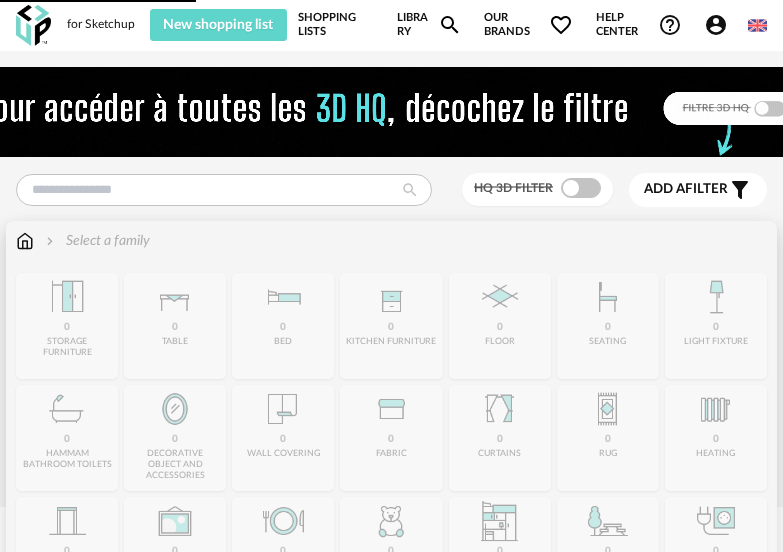 scroll, scrollTop: 0, scrollLeft: 0, axis: both 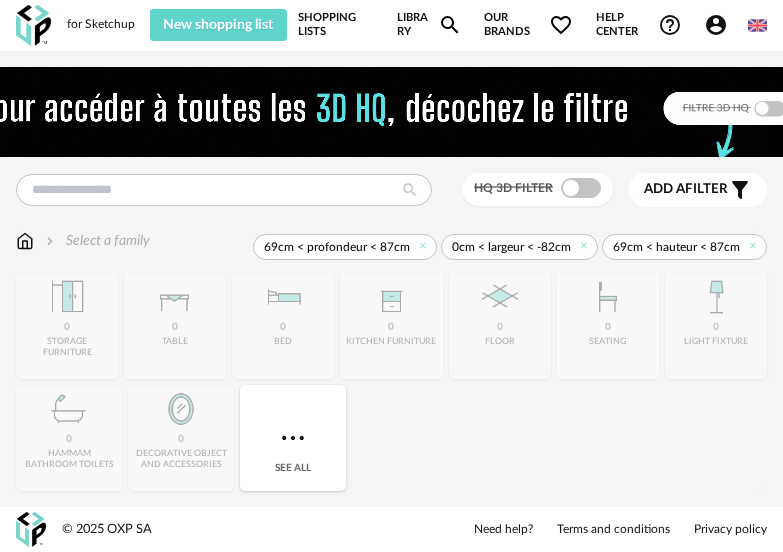 click on "Library Magnify icon" at bounding box center (429, 25) 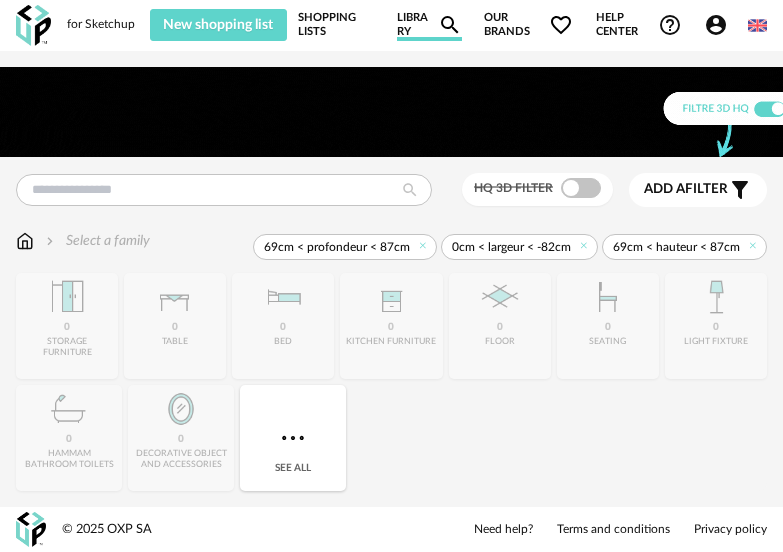 scroll, scrollTop: 17, scrollLeft: 0, axis: vertical 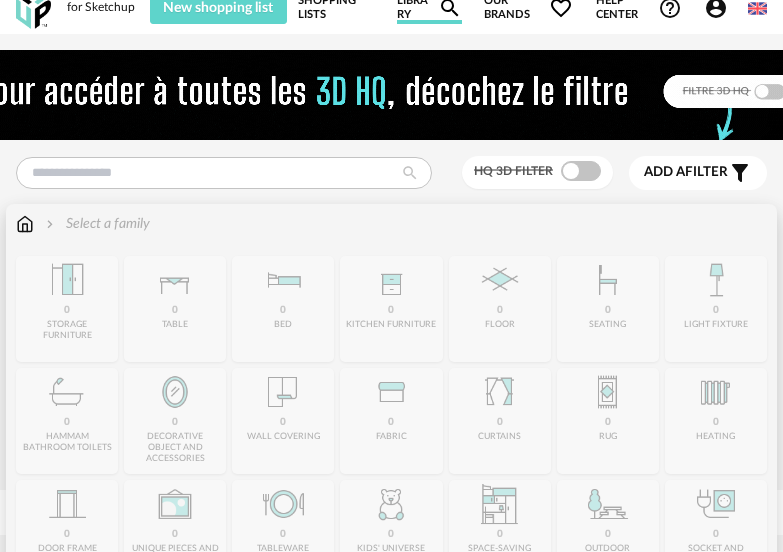 click on "Close icon
0
storage furniture
0
table
0
bed
0
kitchen furniture
0
floor
0
seating
0
light fixture
0
hammam bathroom toilets
0
decorative object and accessories
0
wall covering
0
fabric
0
curtains
0
rug
0
heating
0
door frame
0
unique pieces and artworks
0
tableware" at bounding box center [391, 477] 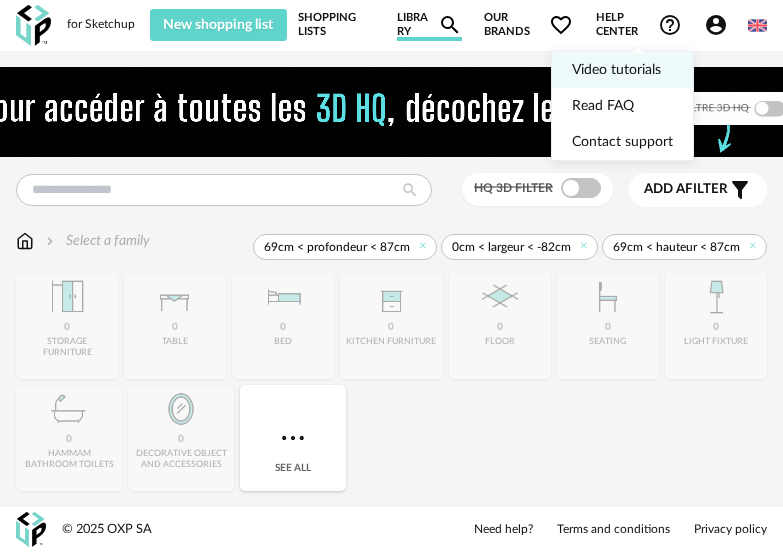 scroll, scrollTop: 0, scrollLeft: 0, axis: both 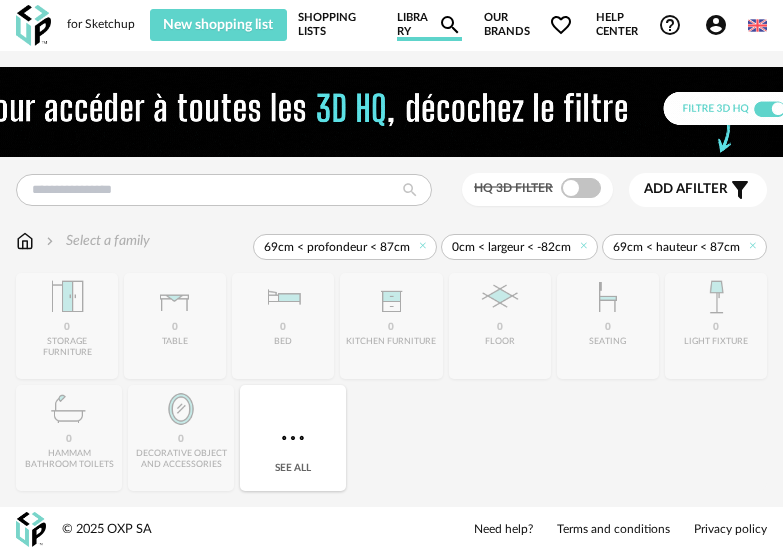 click on "Shopping Lists" at bounding box center [336, 25] 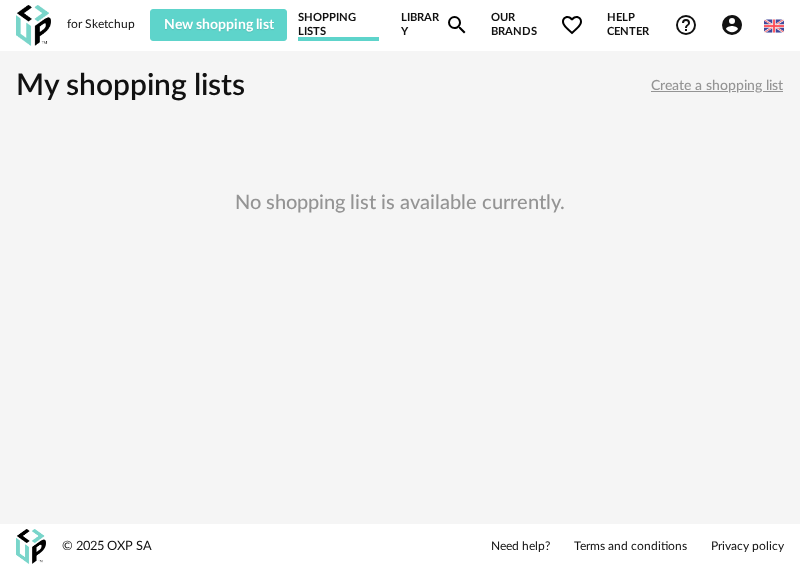 click on "Library Magnify icon" at bounding box center (435, 25) 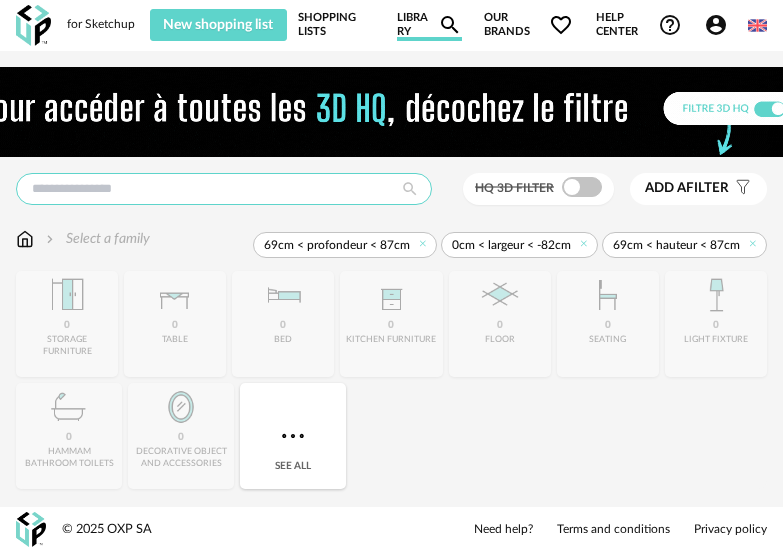 click at bounding box center (224, 189) 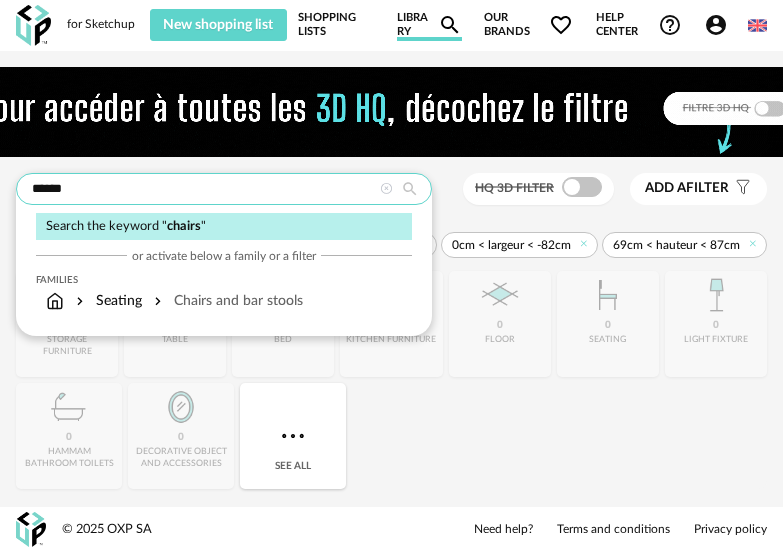 type on "******" 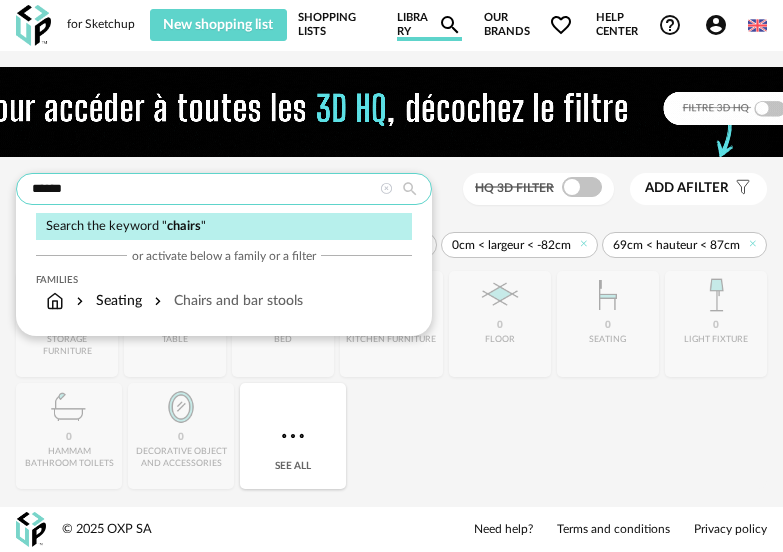 type on "*********" 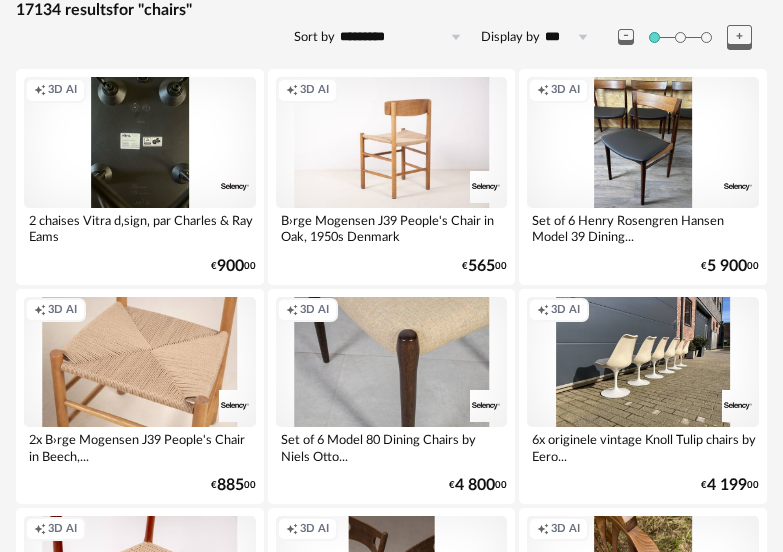 scroll, scrollTop: 300, scrollLeft: 0, axis: vertical 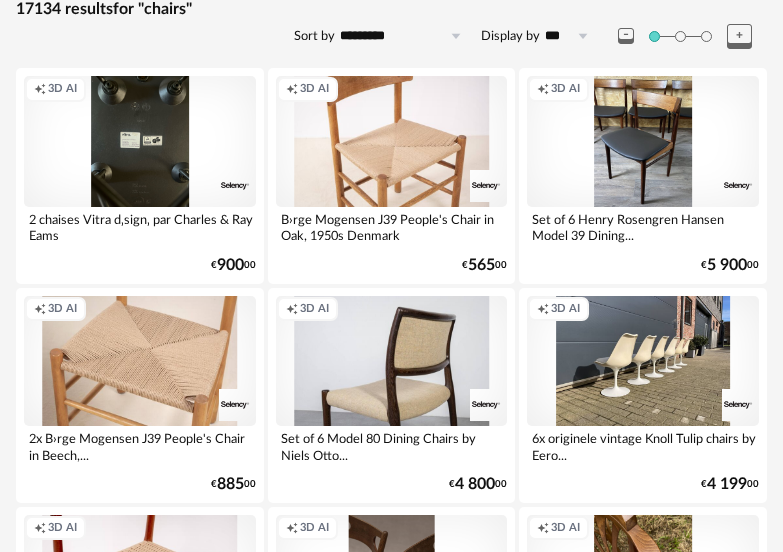 click on "3D AI" at bounding box center (314, 89) 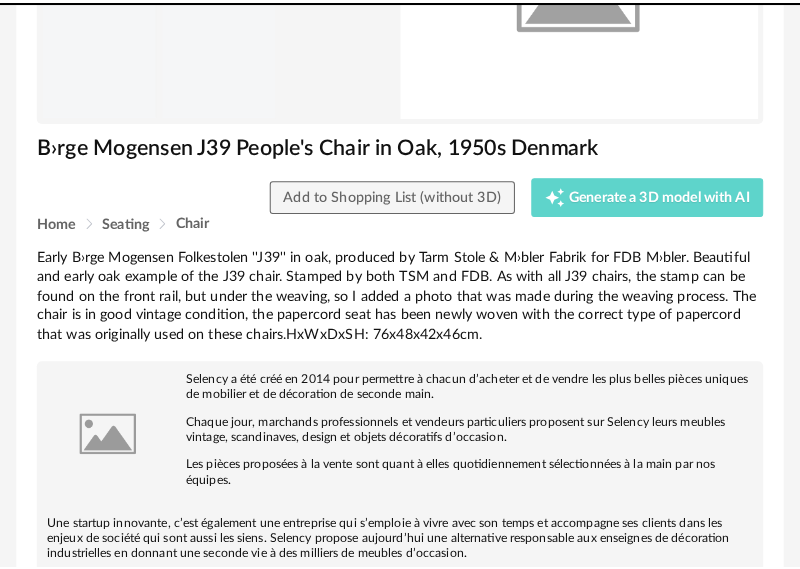 scroll, scrollTop: 0, scrollLeft: 0, axis: both 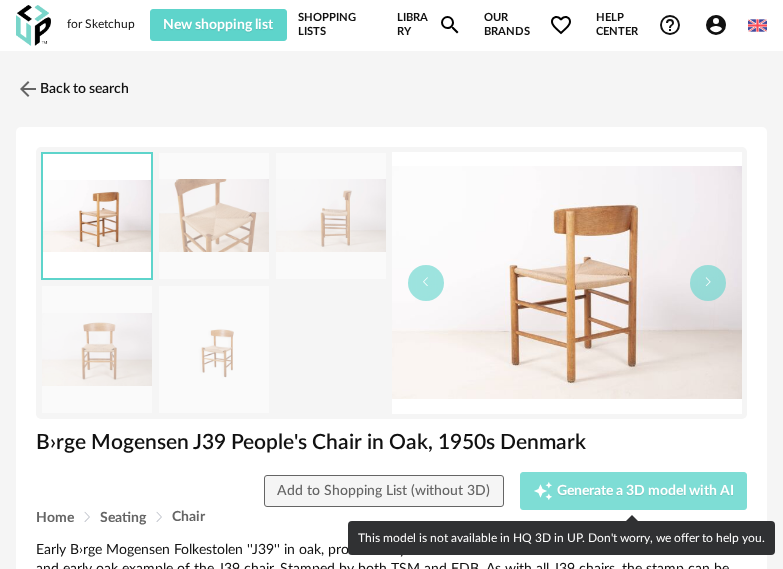 click on "Generate a 3D model with AI" at bounding box center (645, 491) 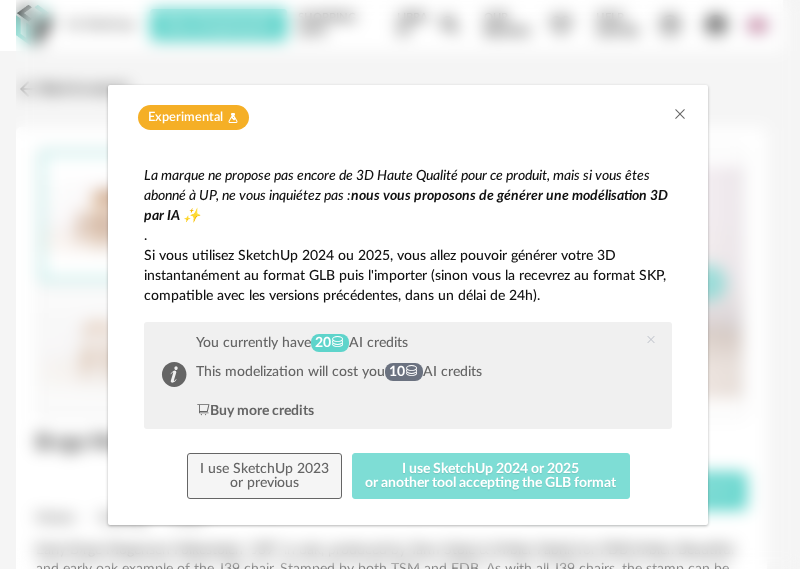 click on "I use SketchUp 2024 or 2025 or another tool accepting the GLB format" at bounding box center [491, 476] 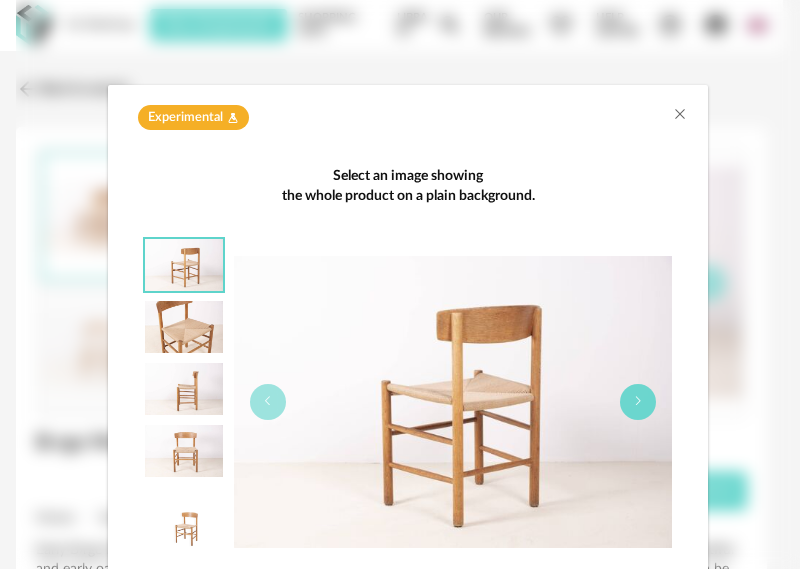 click at bounding box center (638, 402) 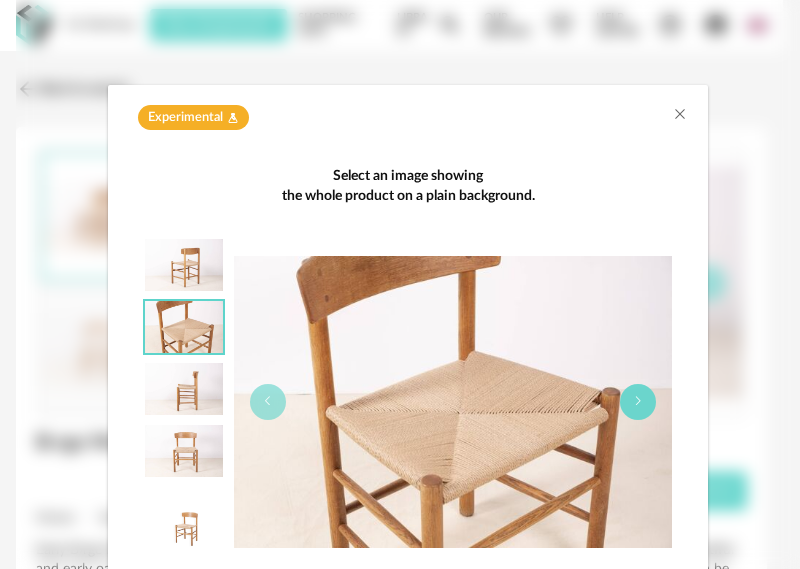 click at bounding box center (638, 401) 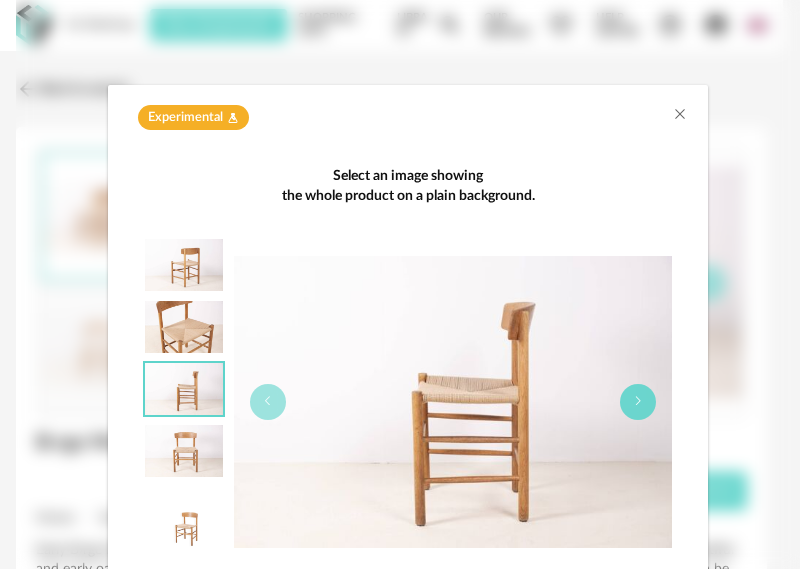 click at bounding box center [638, 401] 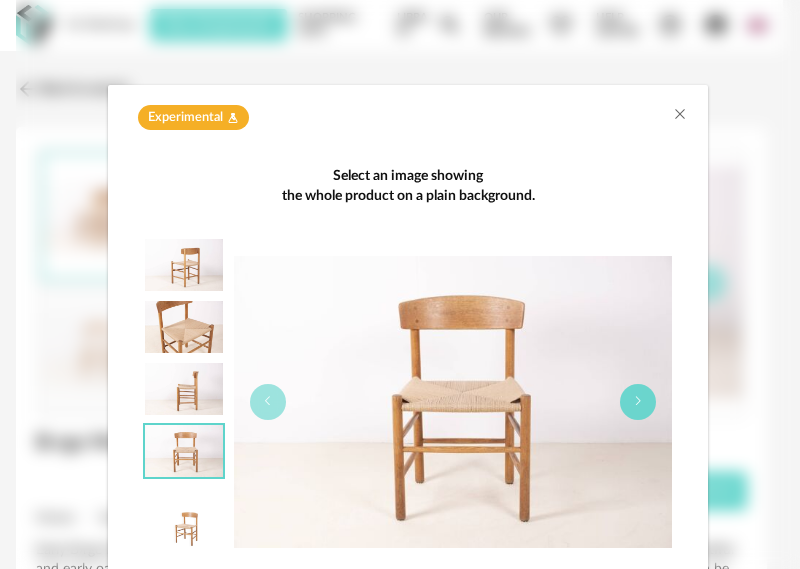 click at bounding box center [638, 401] 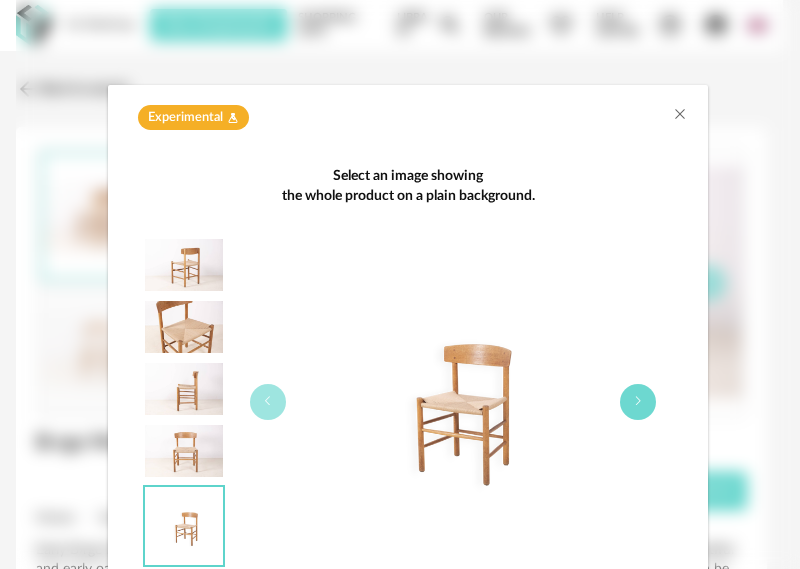 click at bounding box center [638, 401] 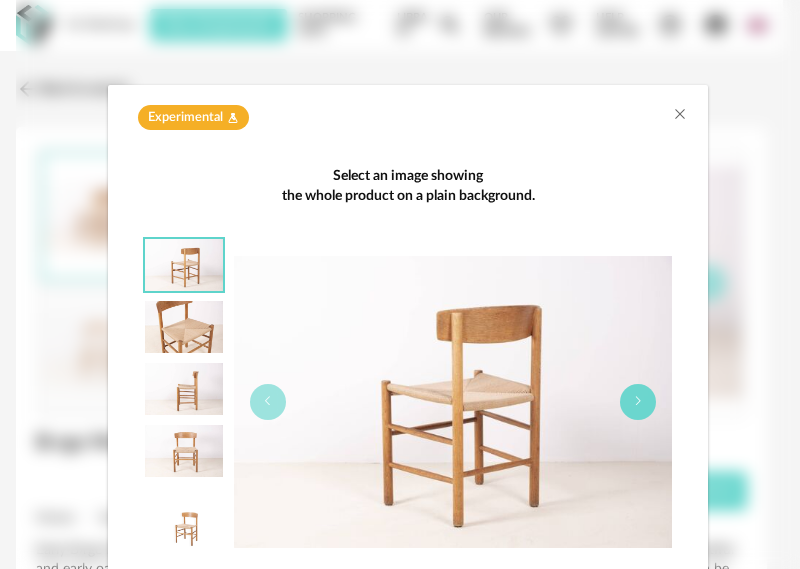 click at bounding box center (638, 401) 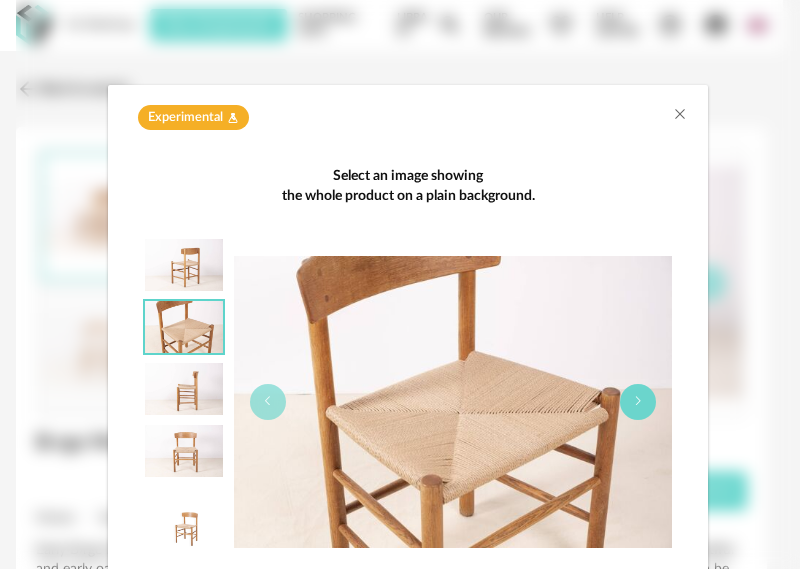 click at bounding box center (638, 401) 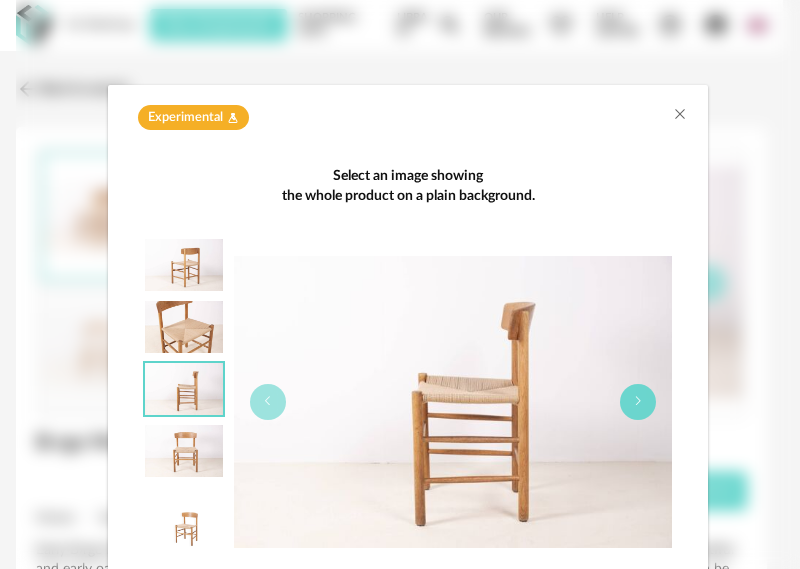 click at bounding box center (638, 401) 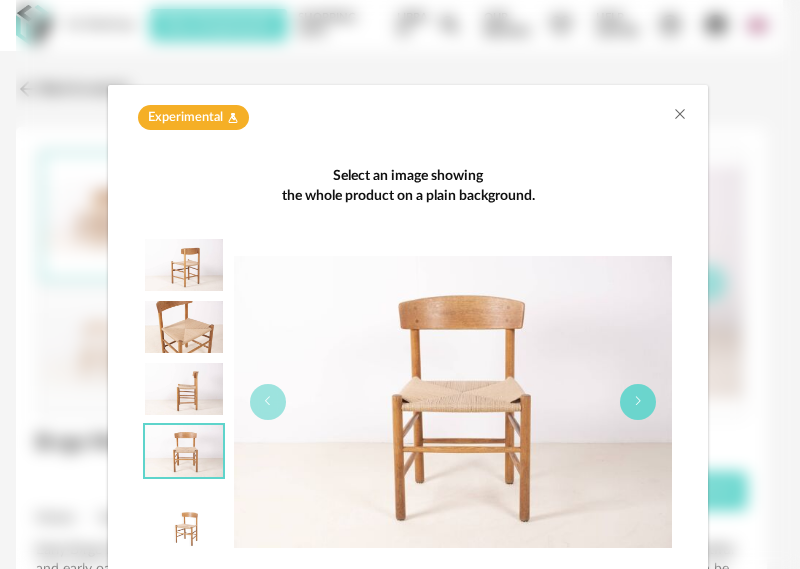 click at bounding box center [638, 401] 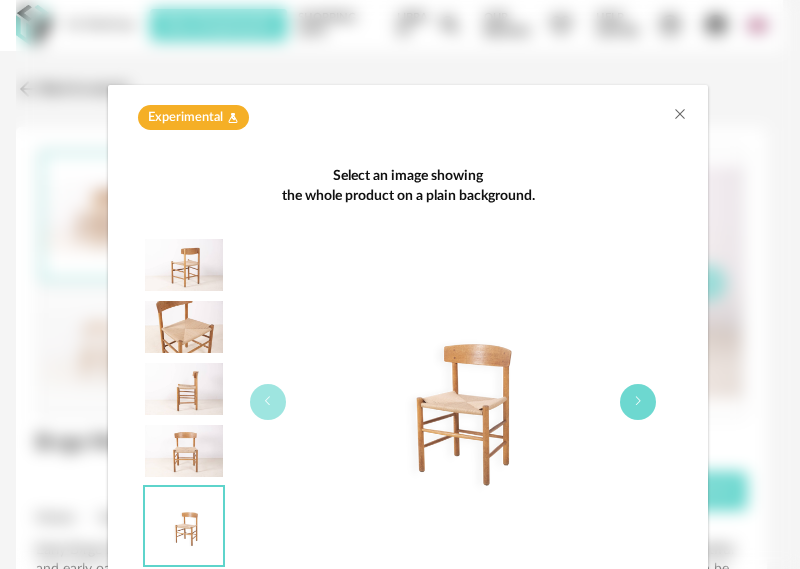 click at bounding box center (638, 401) 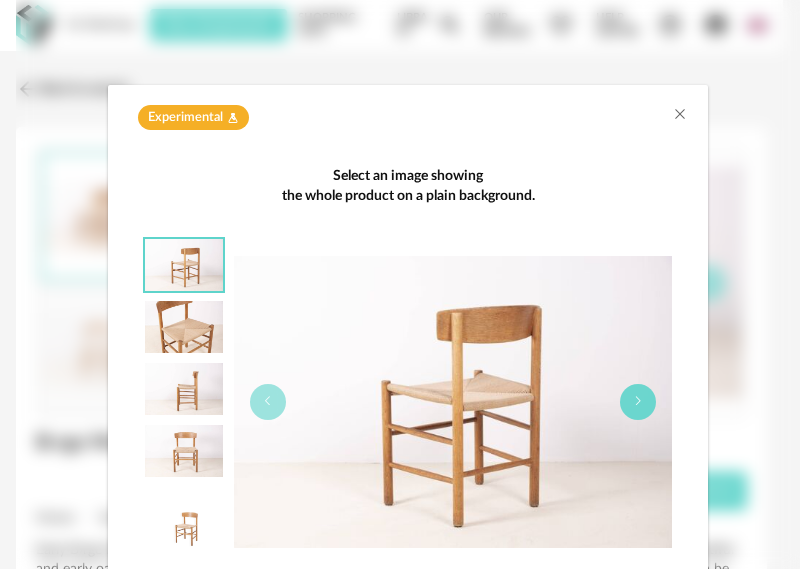 click at bounding box center [638, 401] 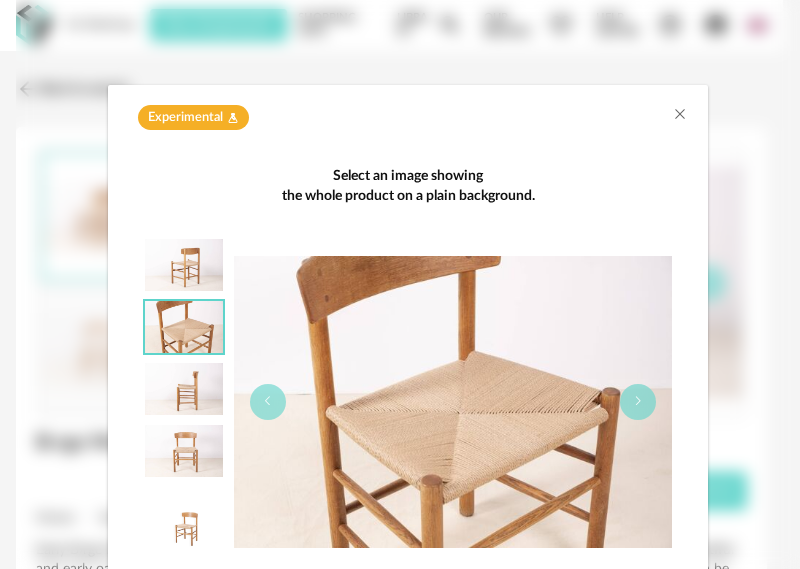 click at bounding box center [453, 402] 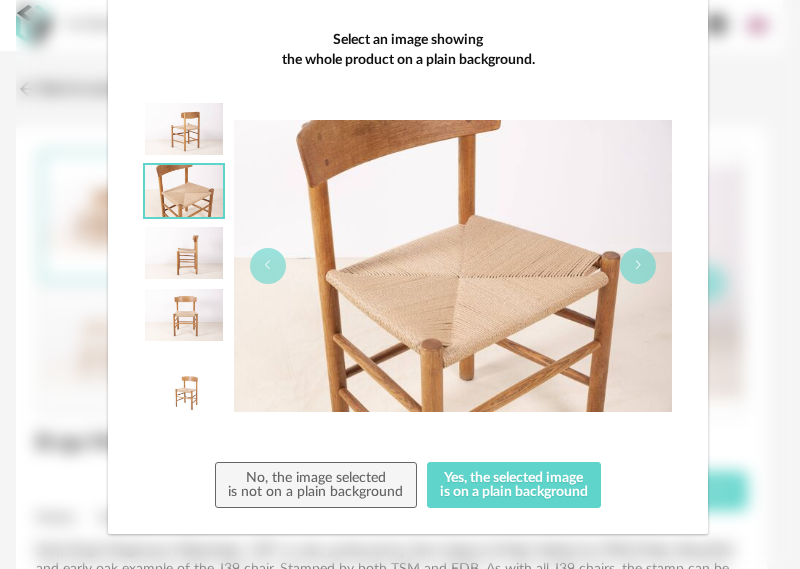 scroll, scrollTop: 151, scrollLeft: 0, axis: vertical 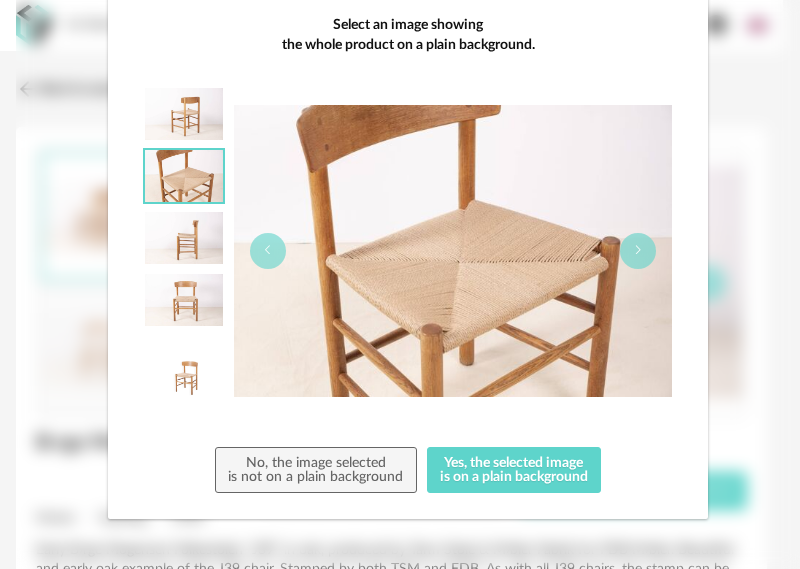 click at bounding box center (184, 114) 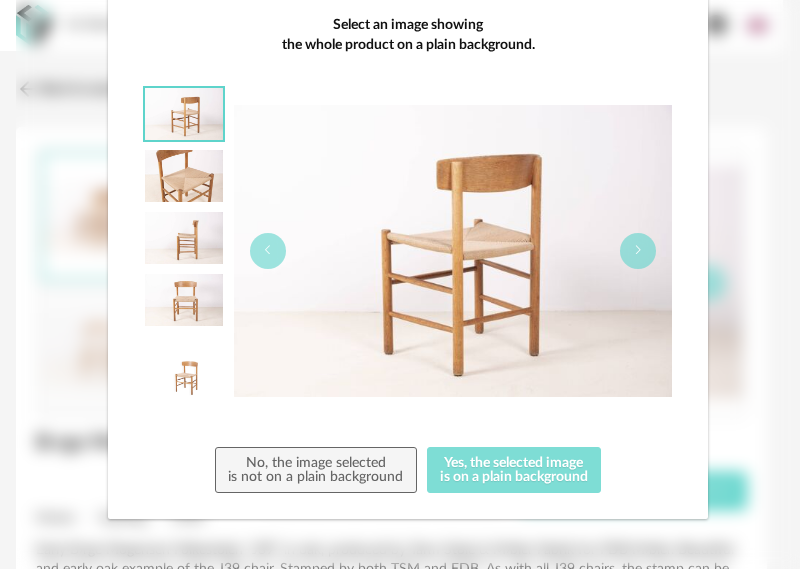 click on "Yes, the selected image  is on a plain background" at bounding box center [514, 470] 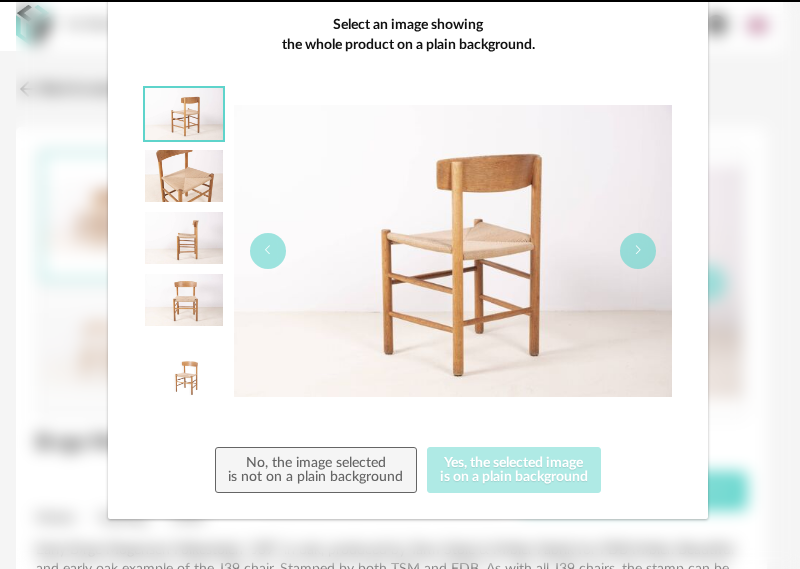 scroll, scrollTop: 0, scrollLeft: 0, axis: both 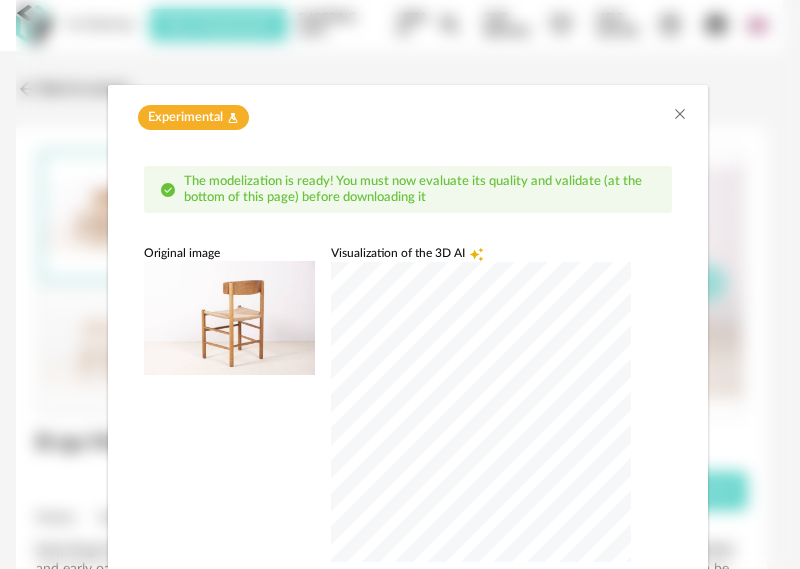 click at bounding box center [481, 412] 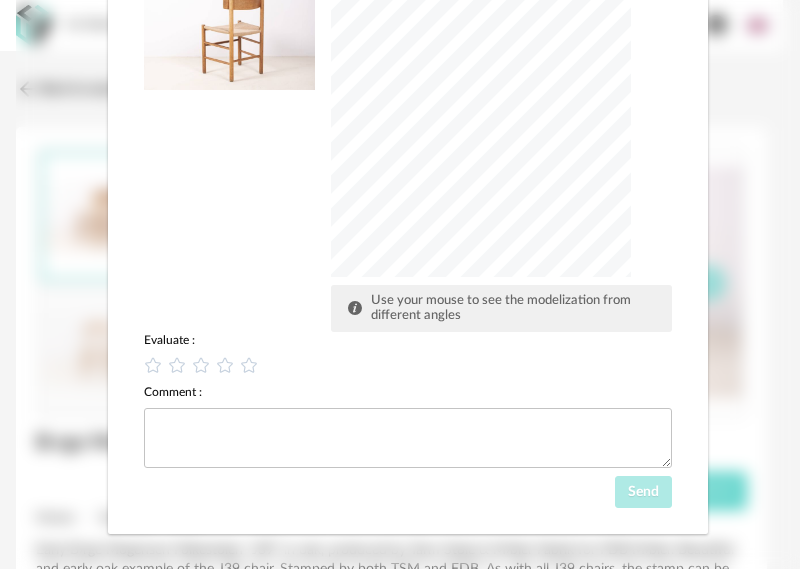 scroll, scrollTop: 300, scrollLeft: 0, axis: vertical 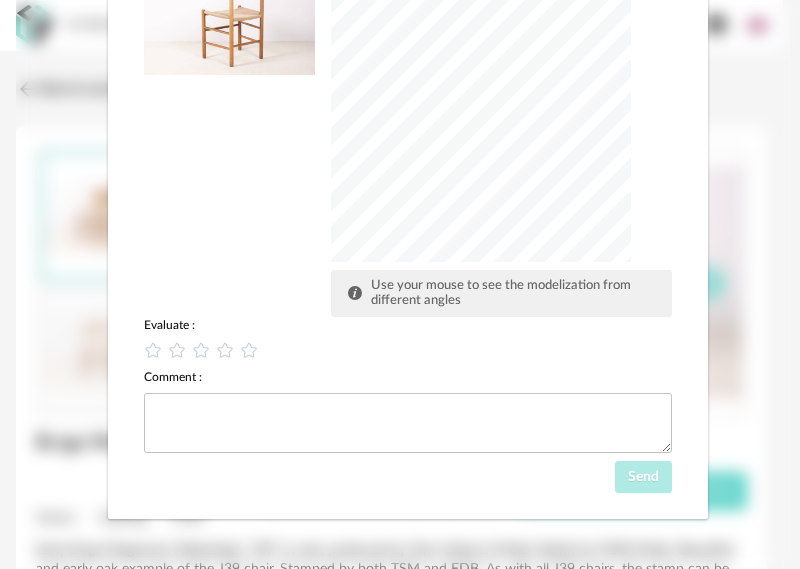 click at bounding box center [481, 112] 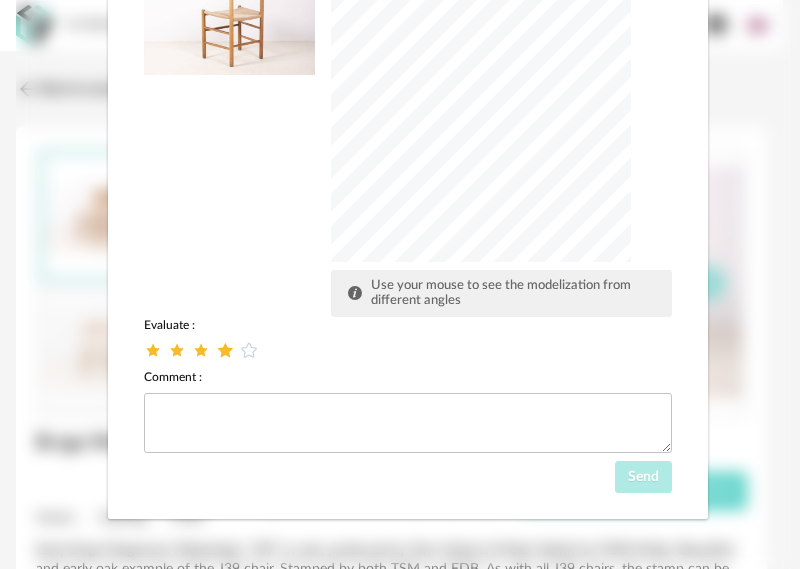 click at bounding box center (225, 349) 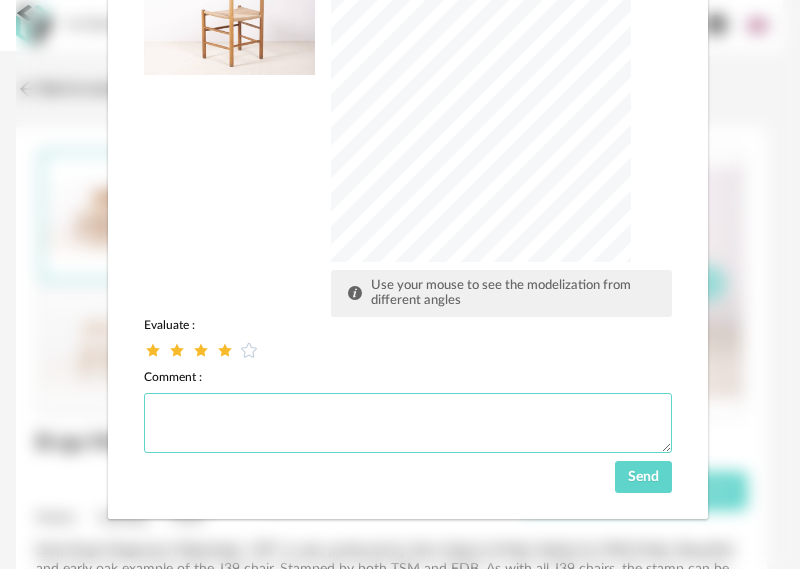 click at bounding box center (408, 423) 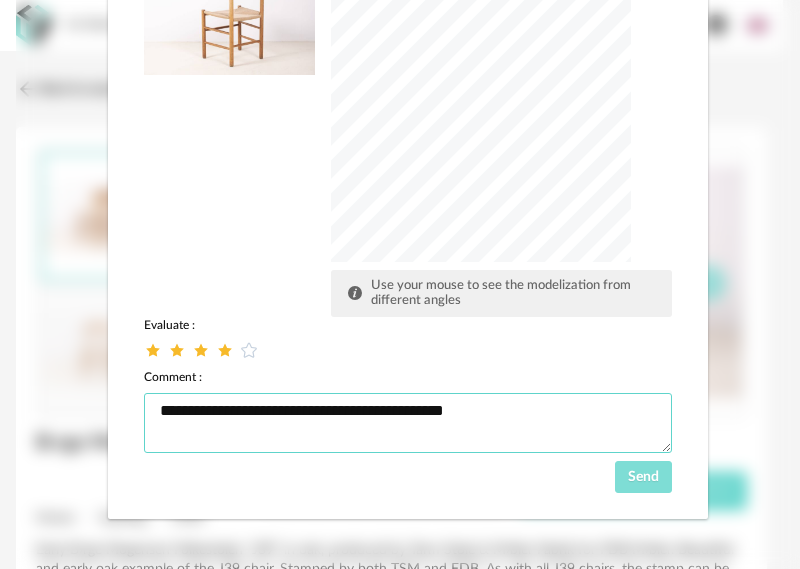 type on "**********" 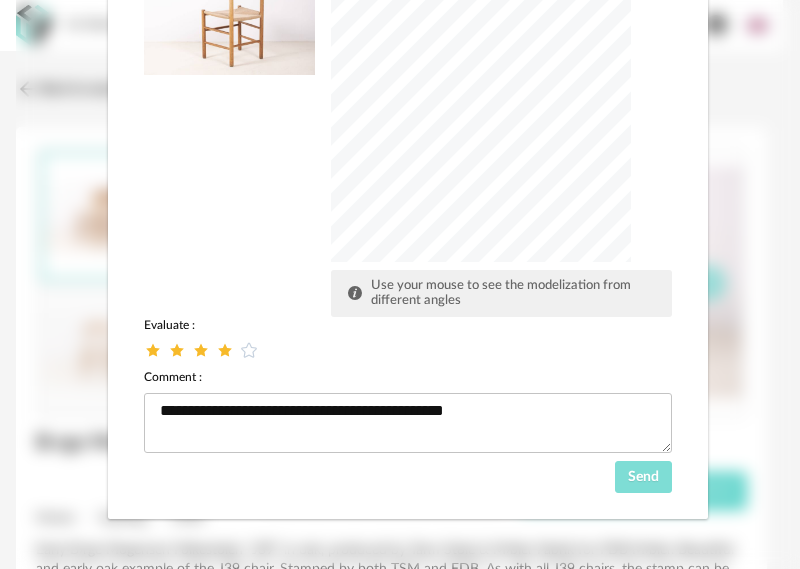 click on "Send" at bounding box center [643, 477] 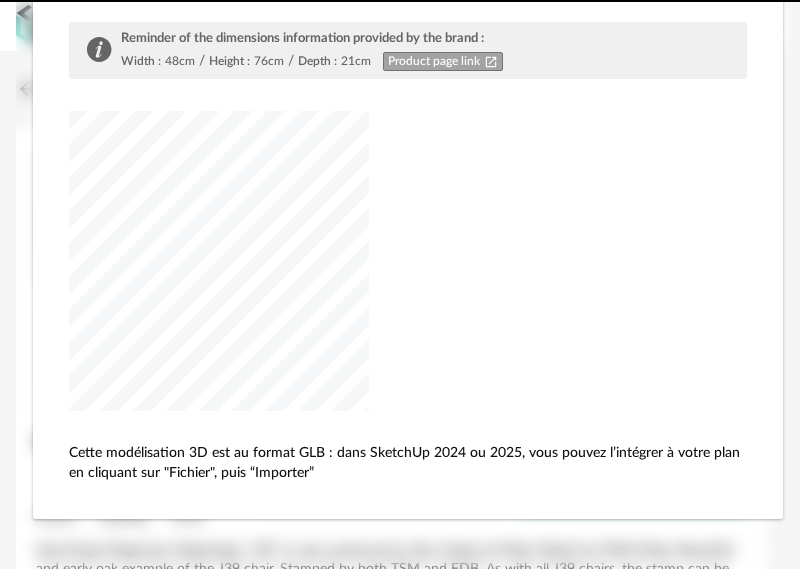scroll, scrollTop: 184, scrollLeft: 0, axis: vertical 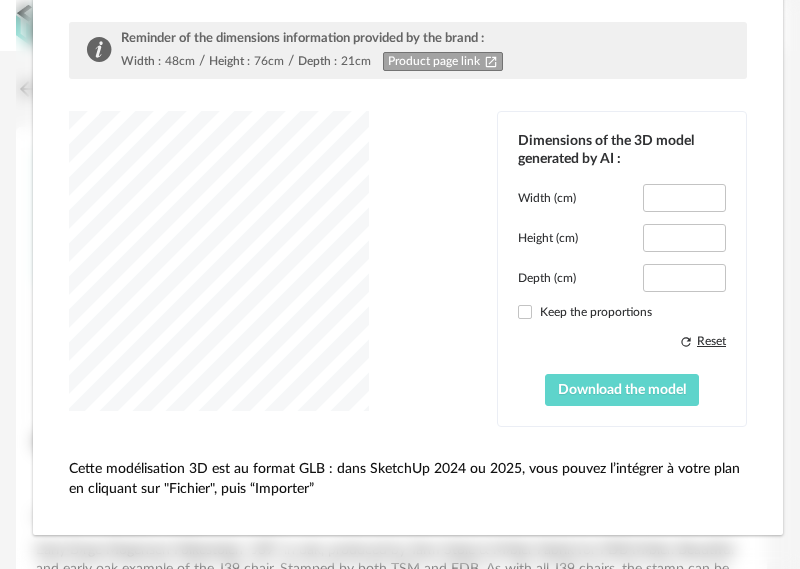 type on "****" 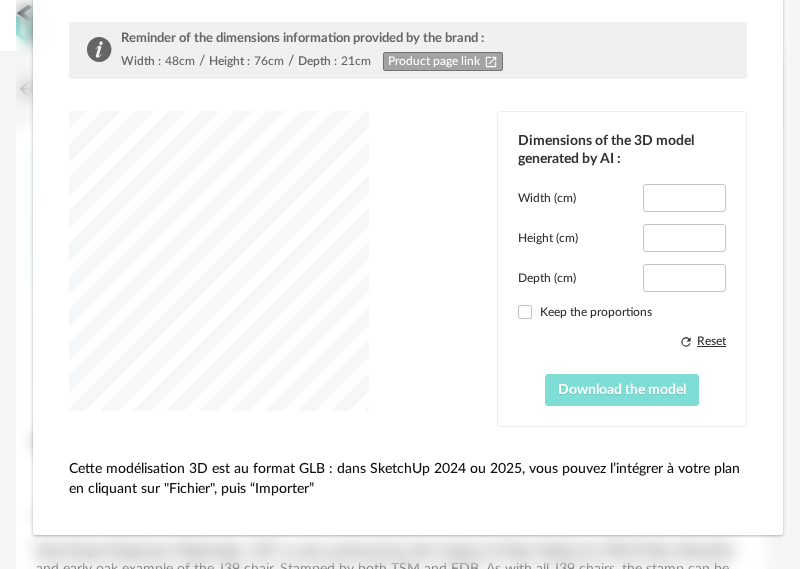 click on "Download the model" at bounding box center [622, 390] 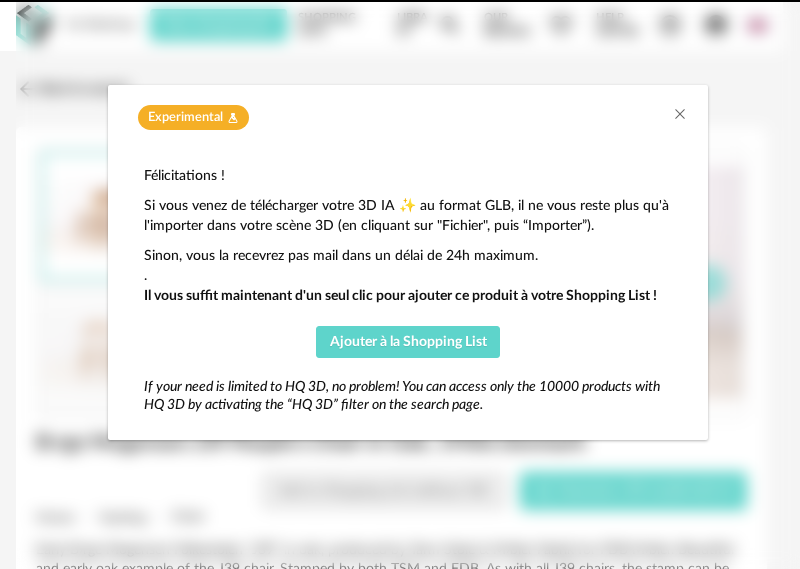 scroll, scrollTop: 0, scrollLeft: 0, axis: both 